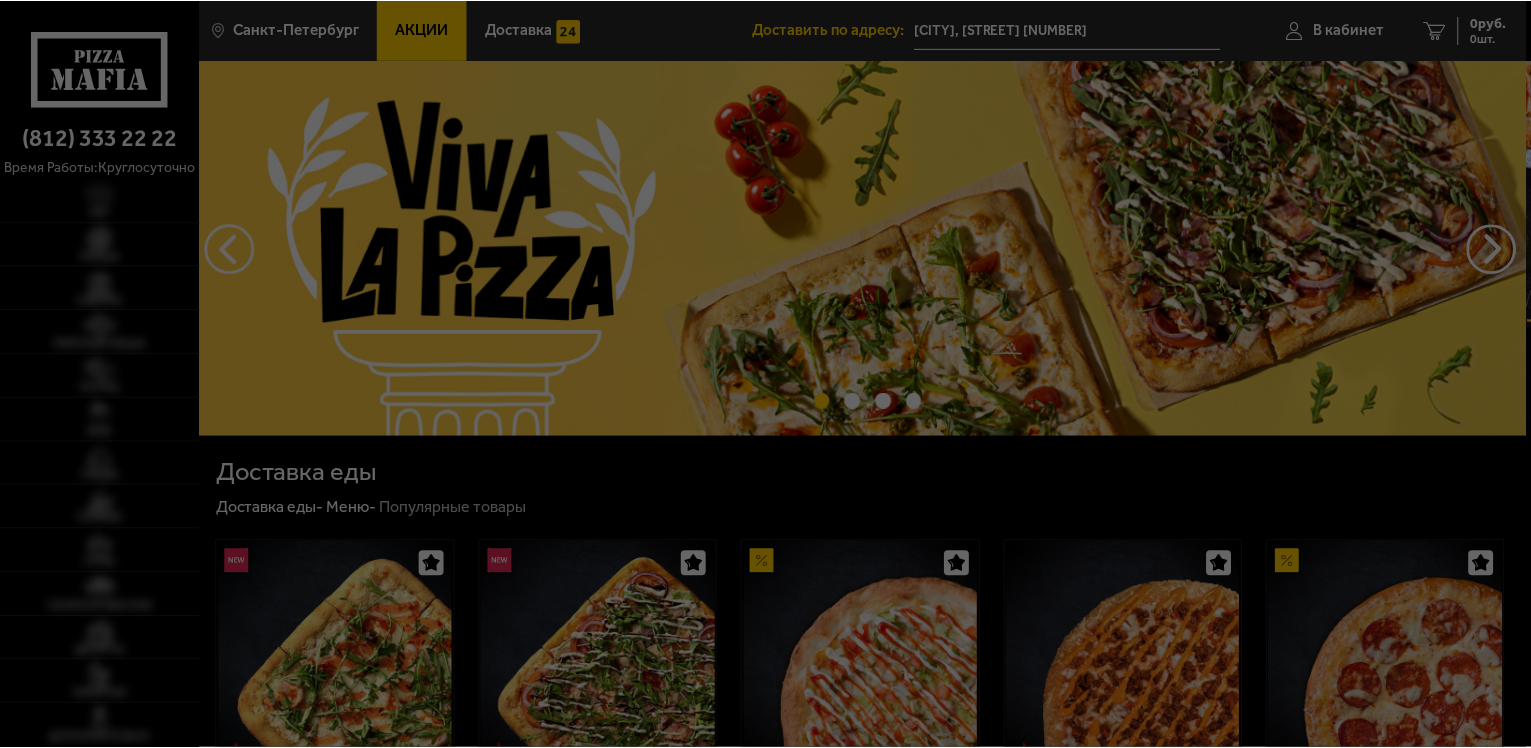scroll, scrollTop: 0, scrollLeft: 0, axis: both 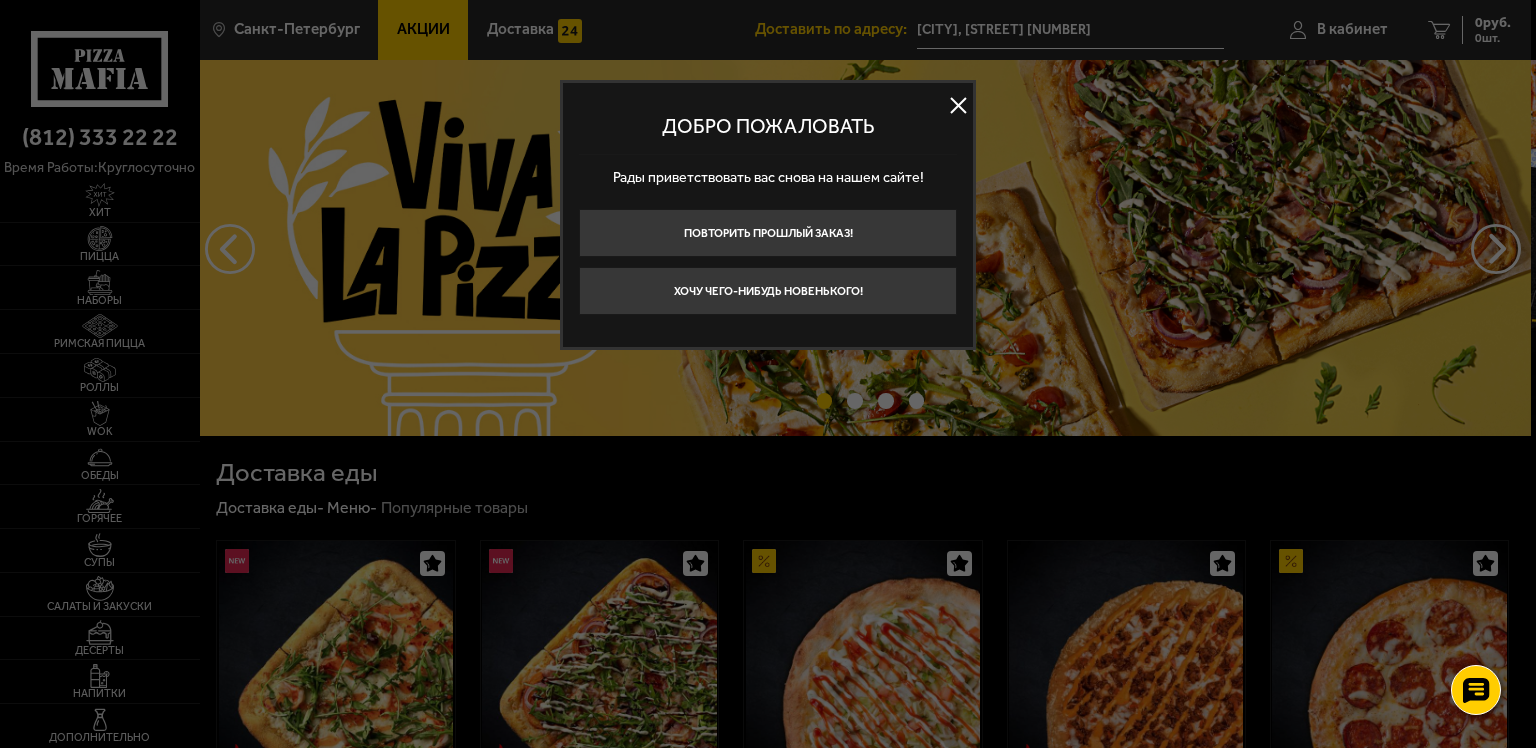 click at bounding box center [958, 106] 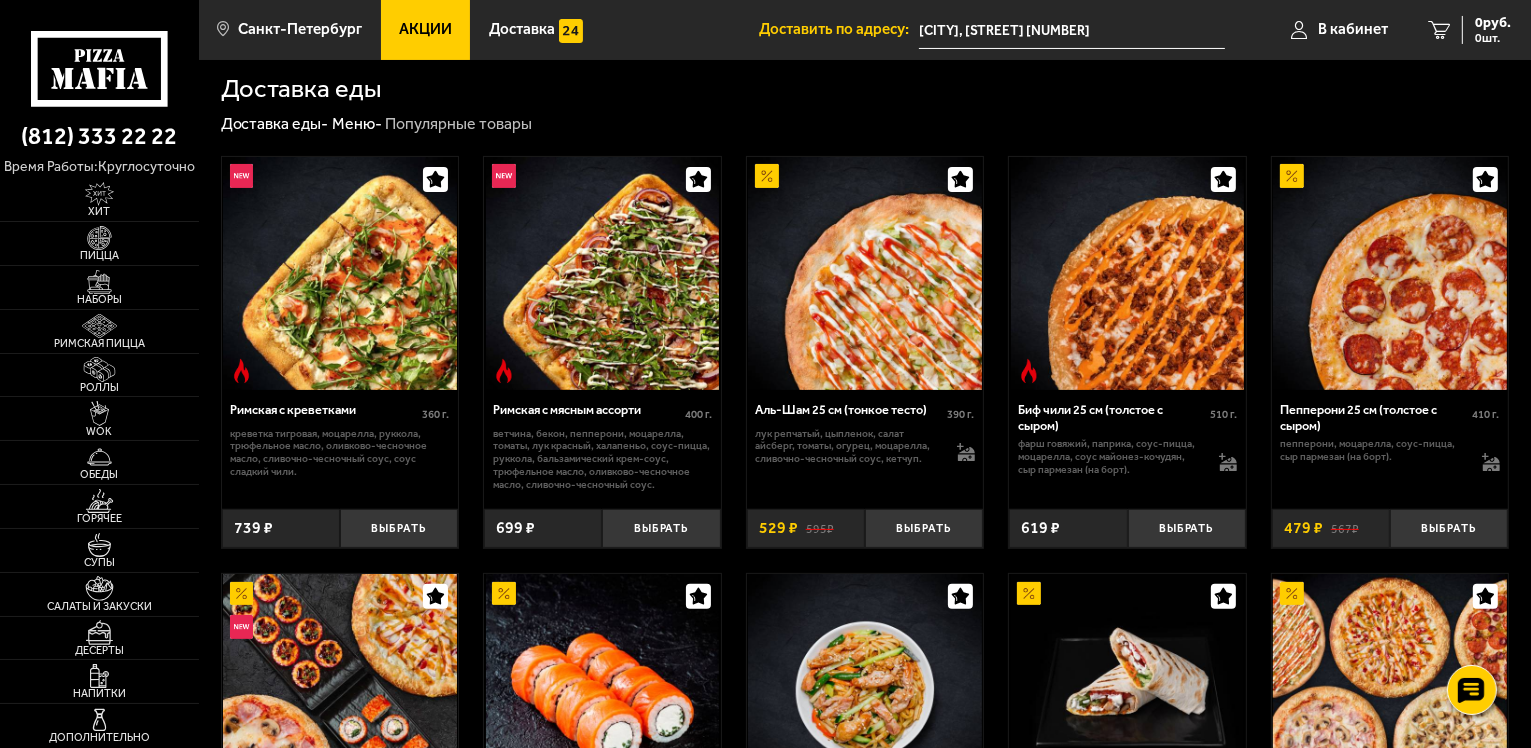 scroll, scrollTop: 500, scrollLeft: 0, axis: vertical 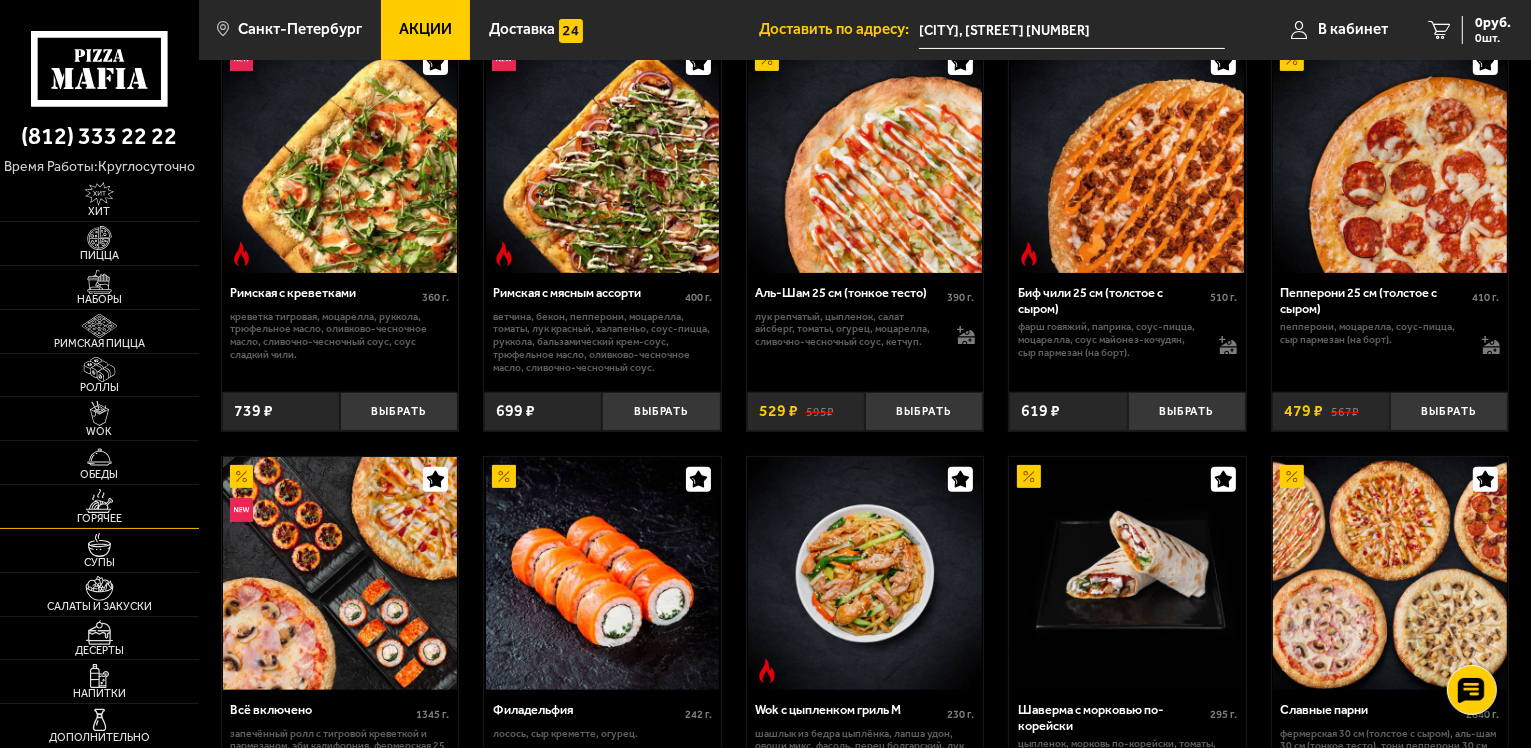 click at bounding box center (99, 501) 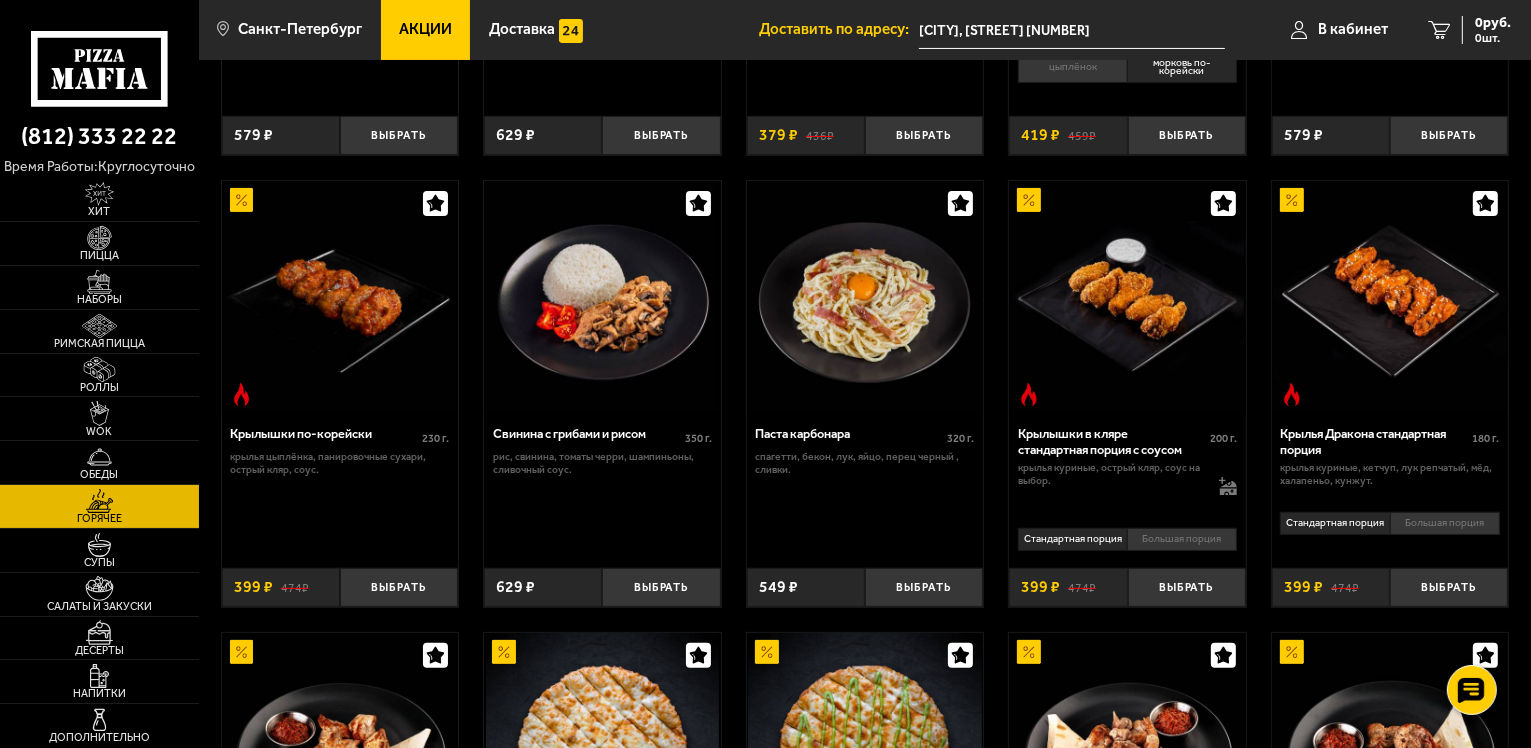 scroll, scrollTop: 500, scrollLeft: 0, axis: vertical 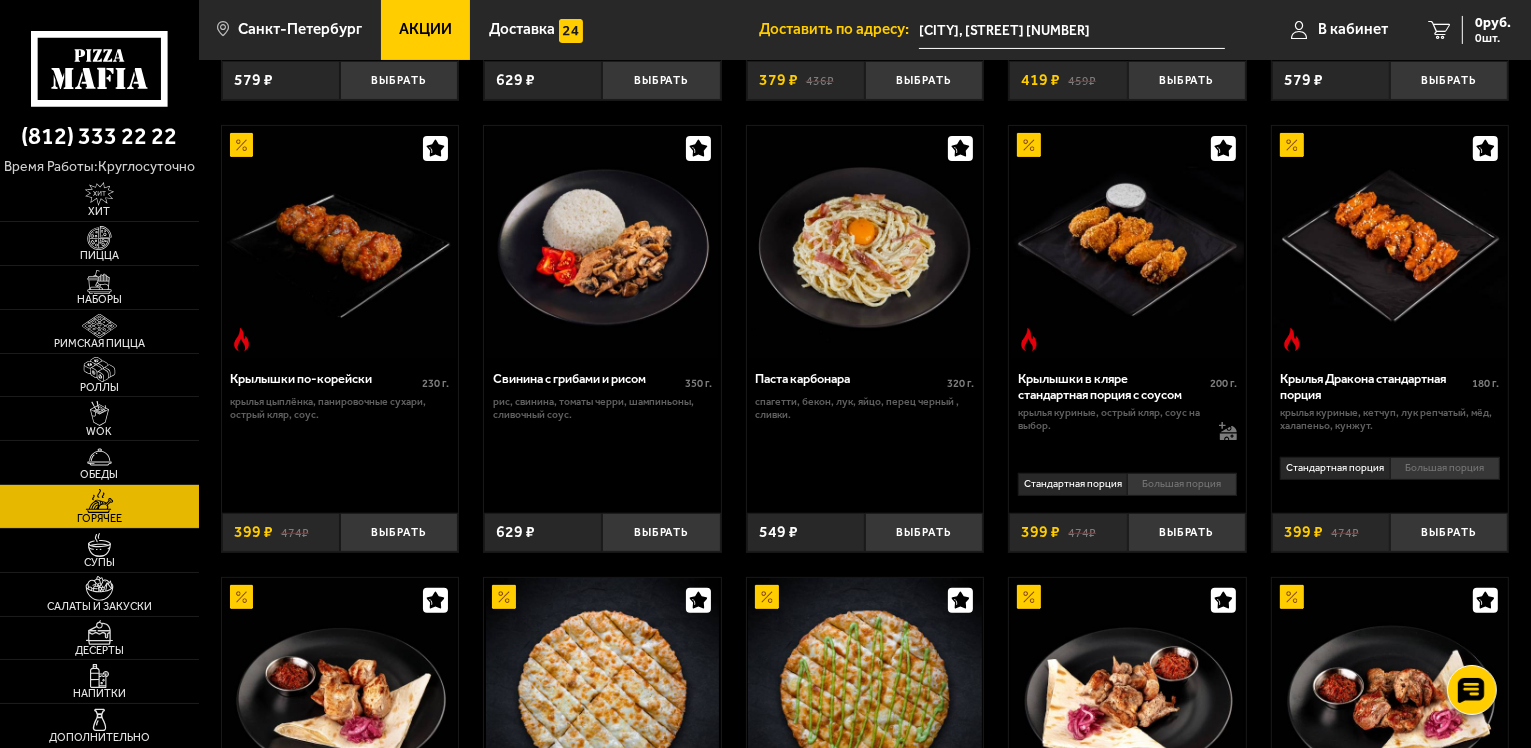 click on "Большая порция" at bounding box center (1182, 484) 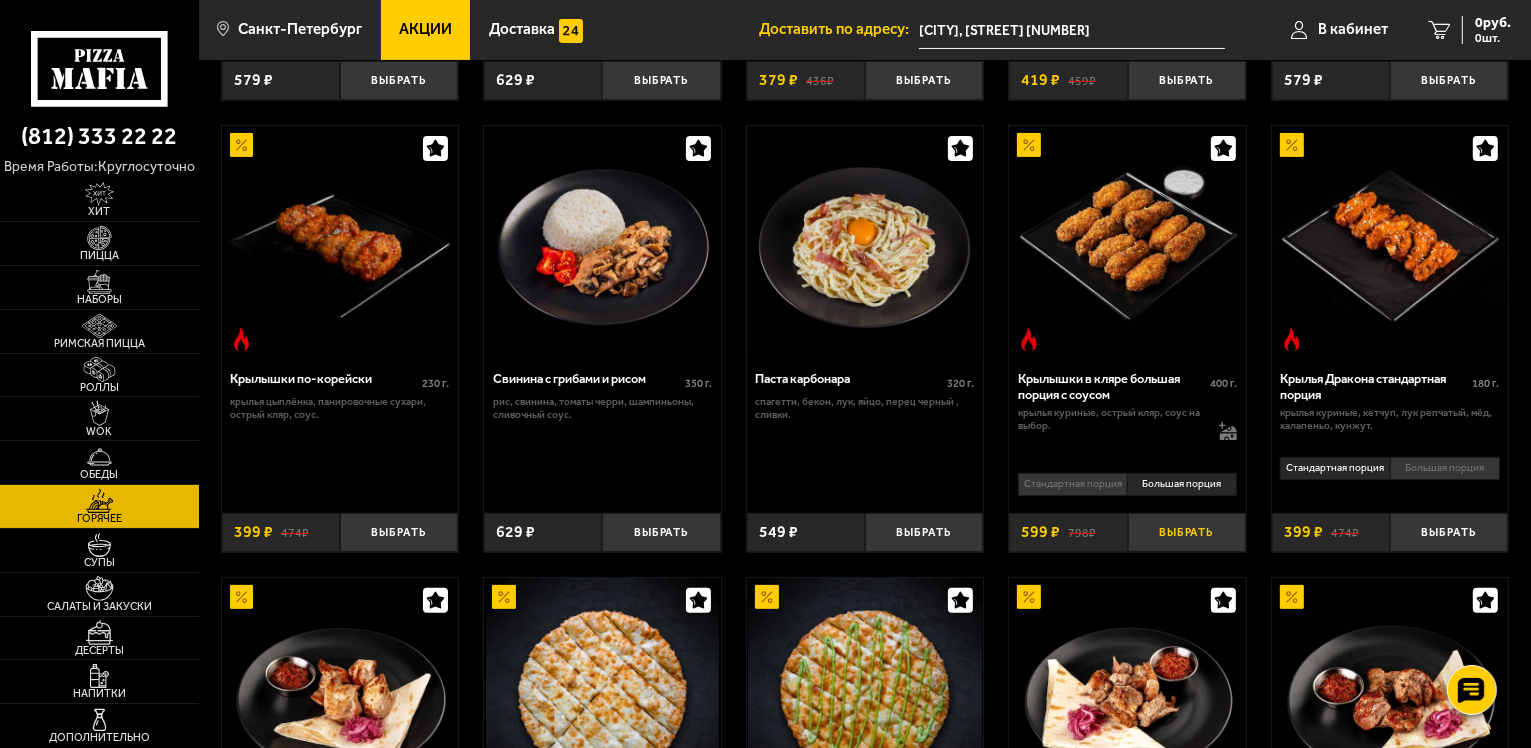click on "Выбрать" at bounding box center (1187, 532) 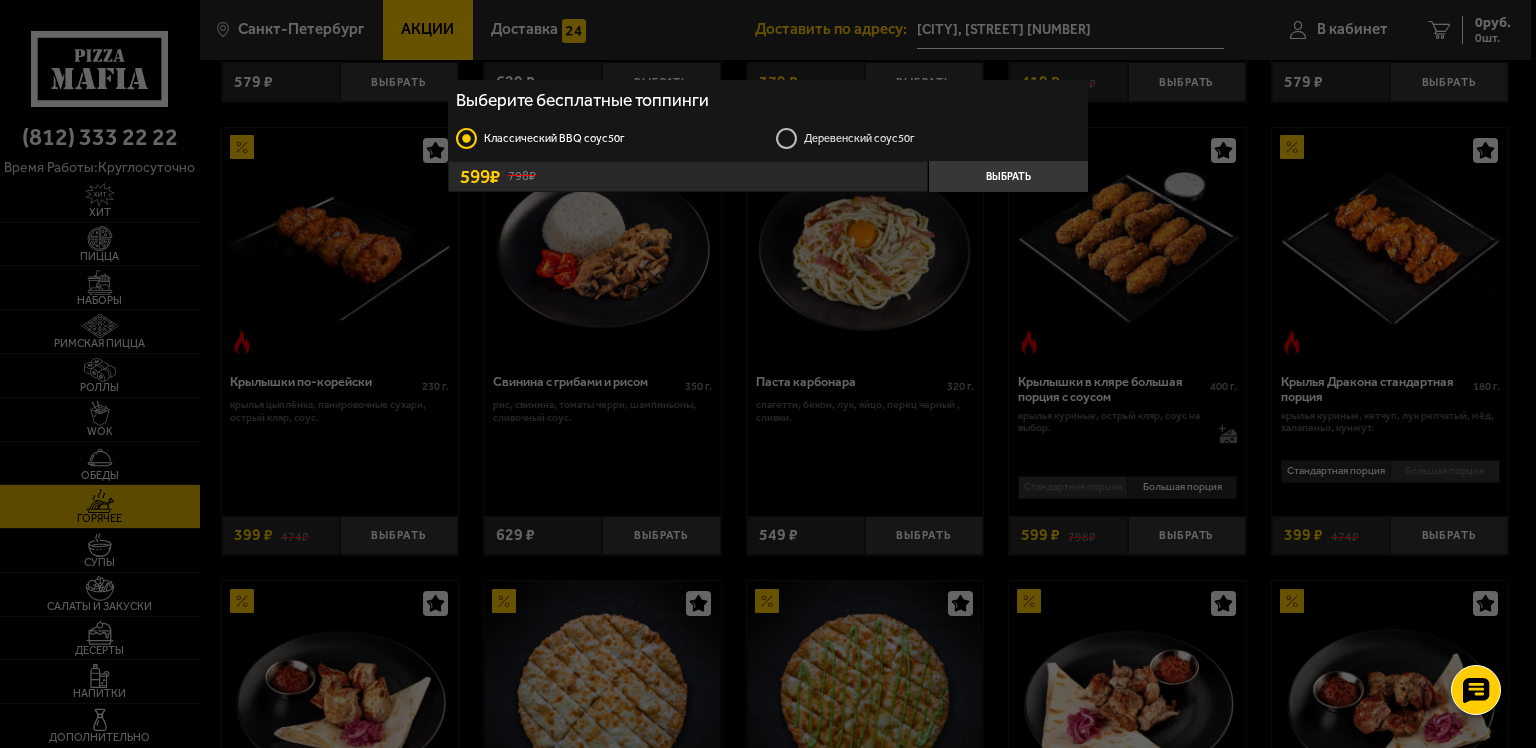 click on "Деревенский соус  50г" at bounding box center (928, 139) 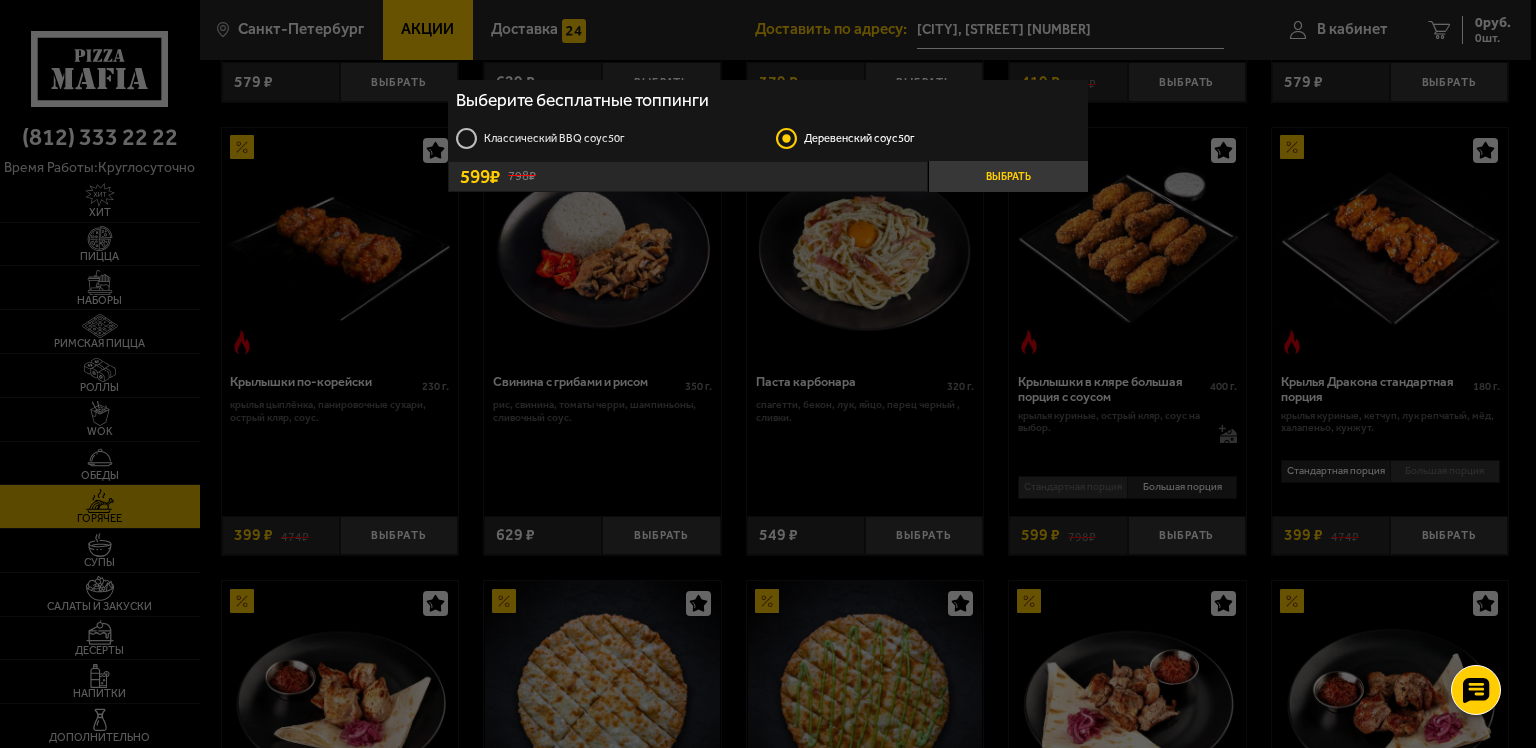 click on "Выбрать" at bounding box center (1008, 176) 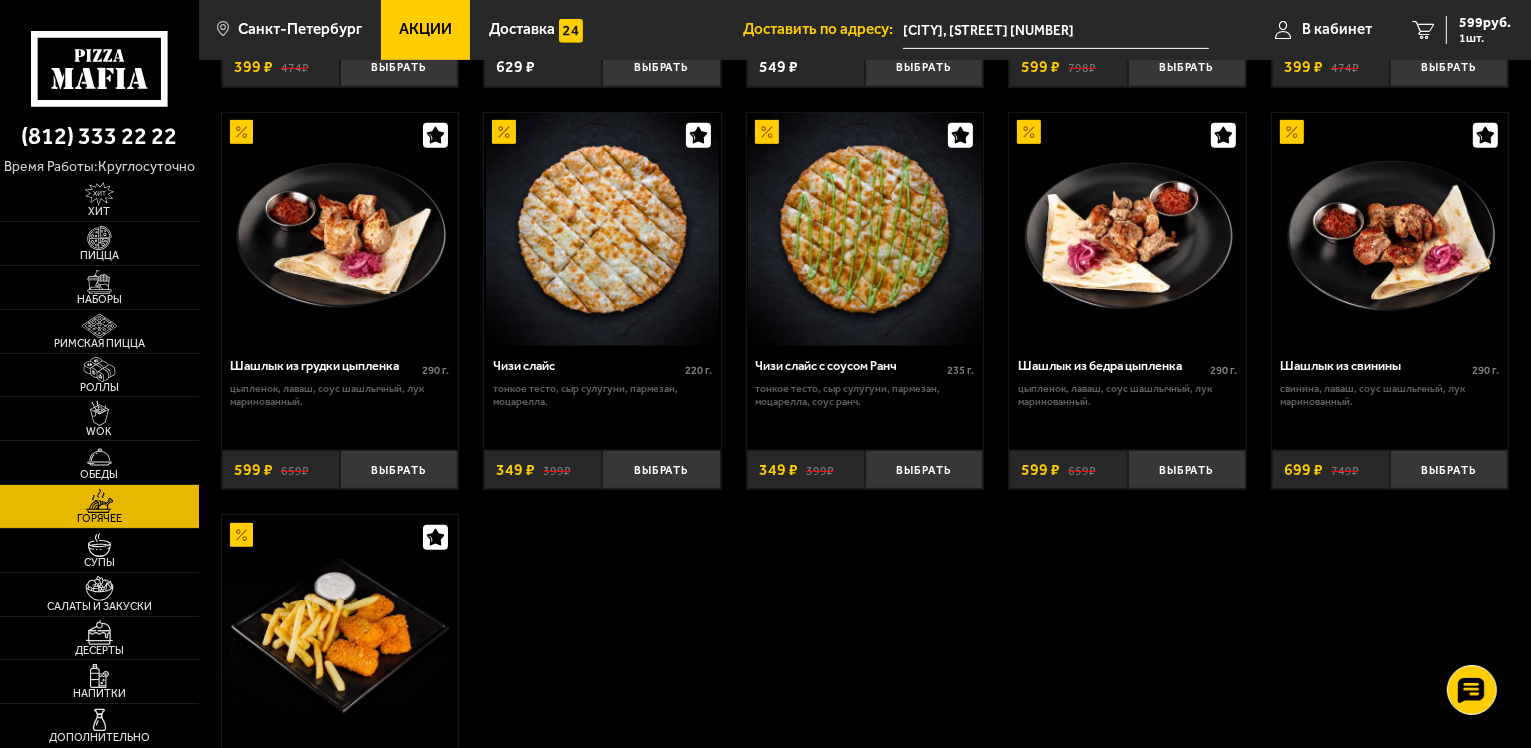 scroll, scrollTop: 1000, scrollLeft: 0, axis: vertical 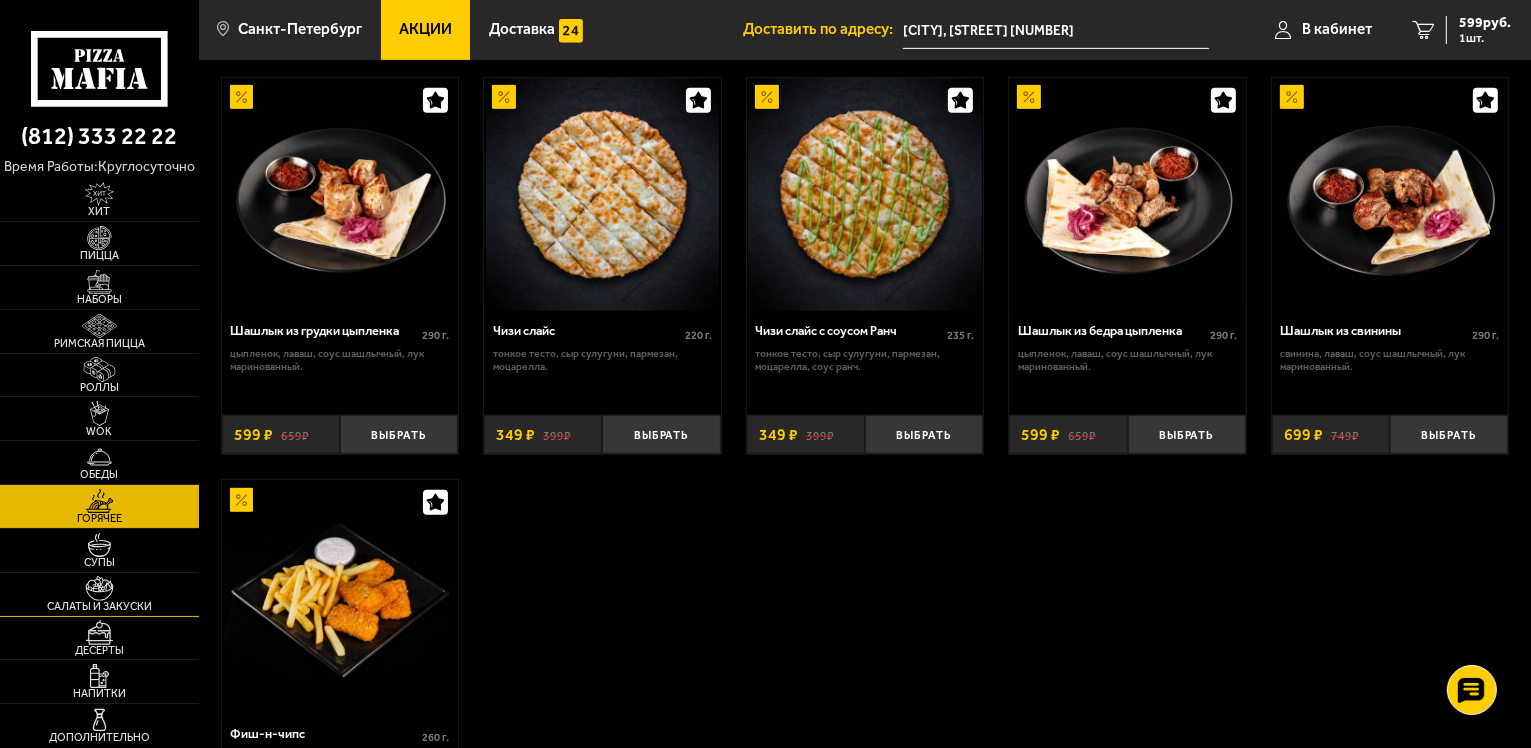 click on "Салаты и закуски" at bounding box center (99, 606) 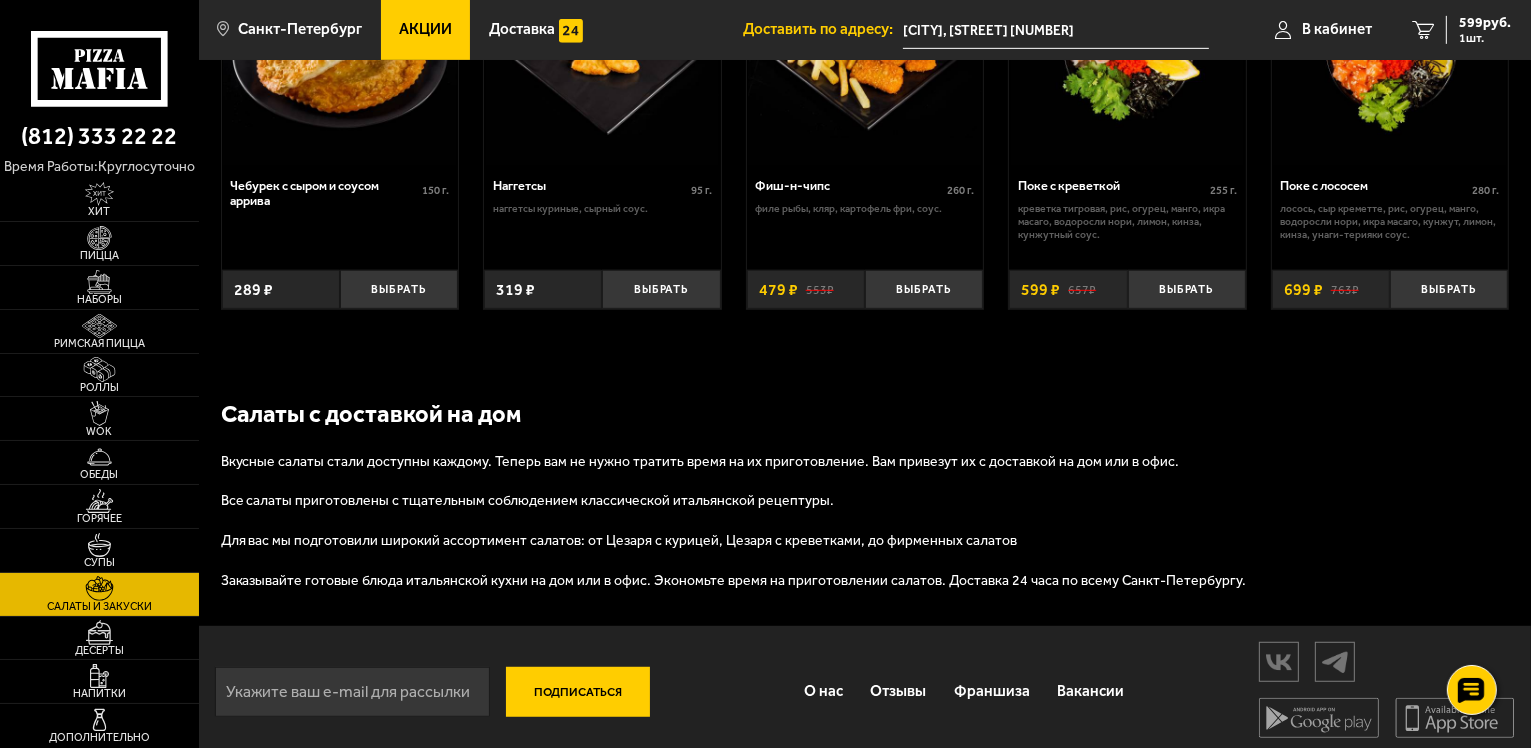 scroll, scrollTop: 1164, scrollLeft: 0, axis: vertical 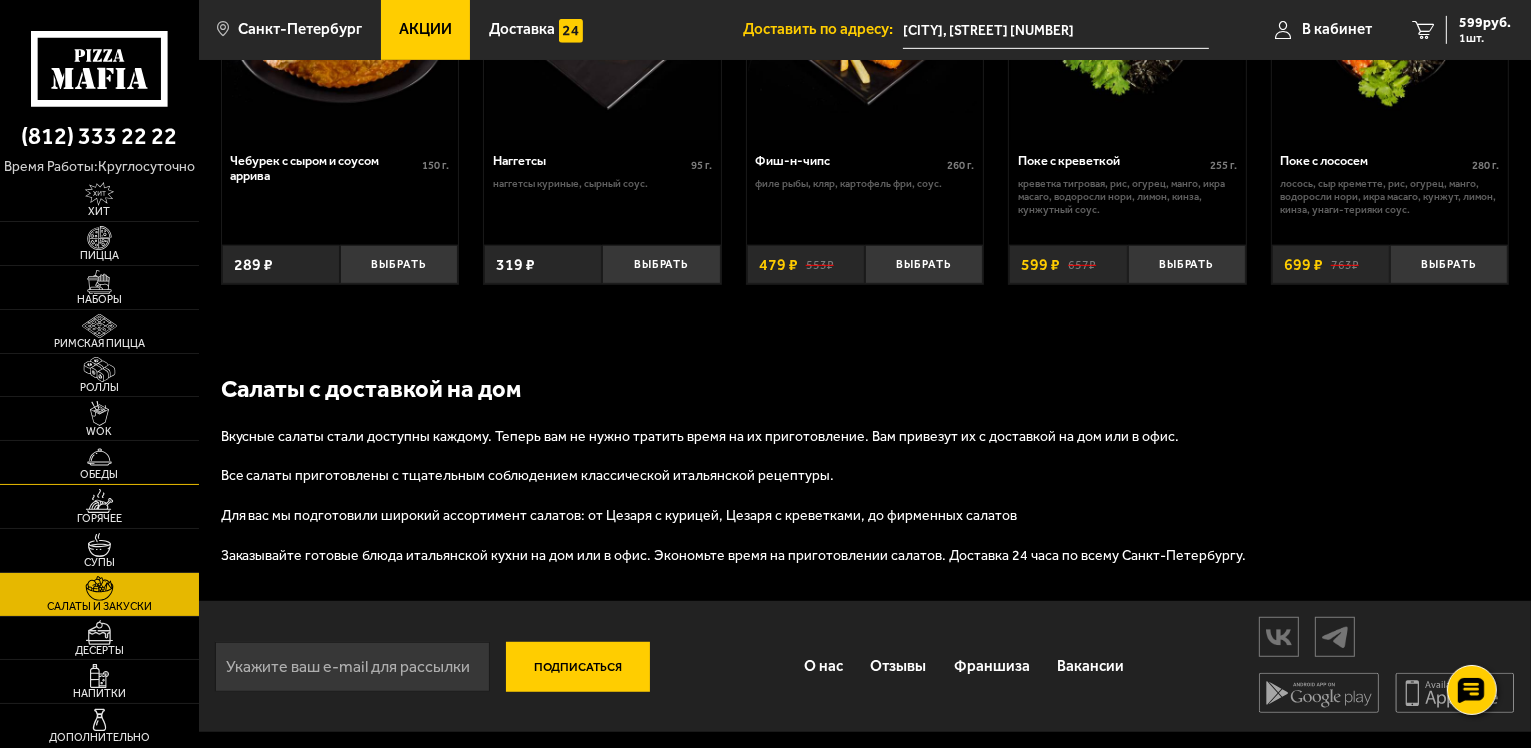 click at bounding box center [99, 457] 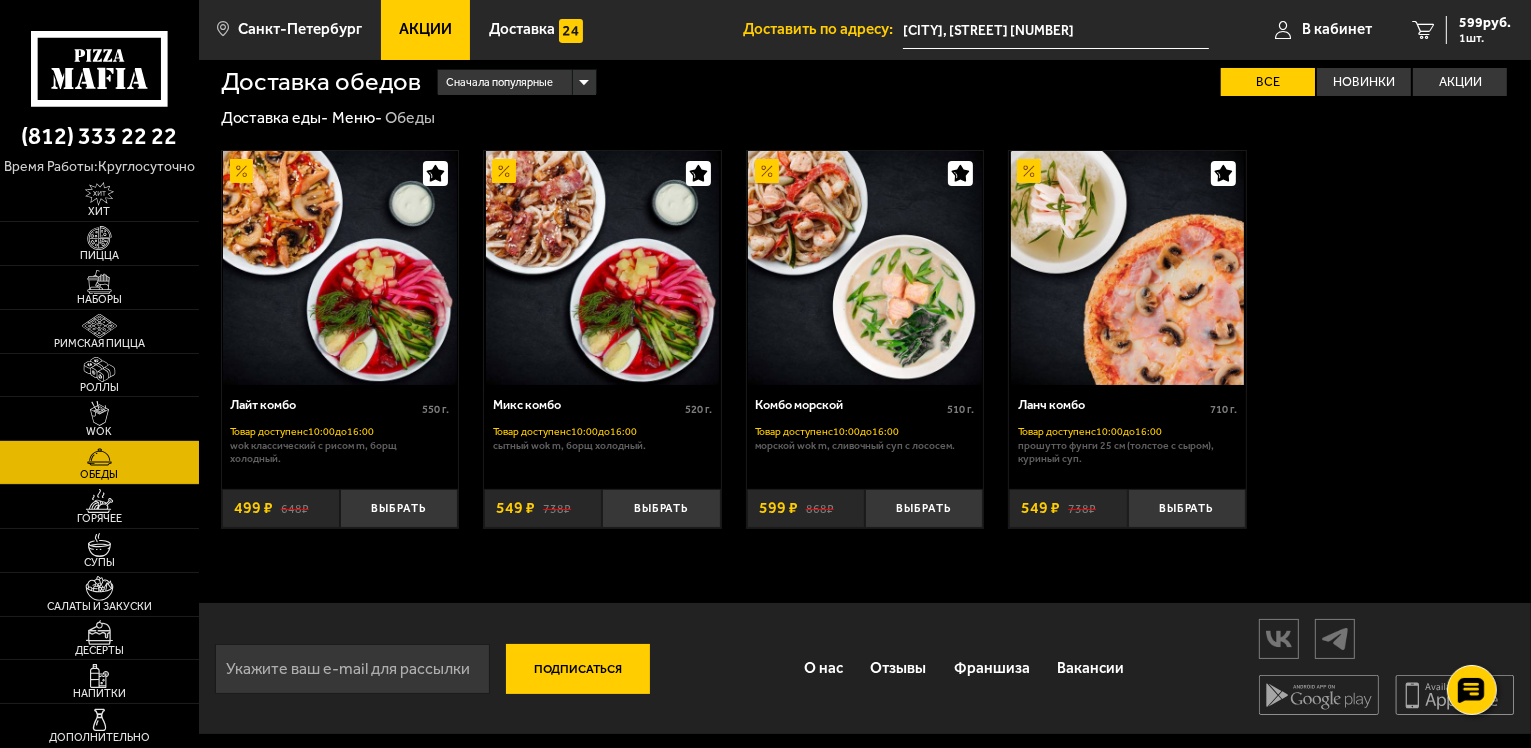 scroll, scrollTop: 16, scrollLeft: 0, axis: vertical 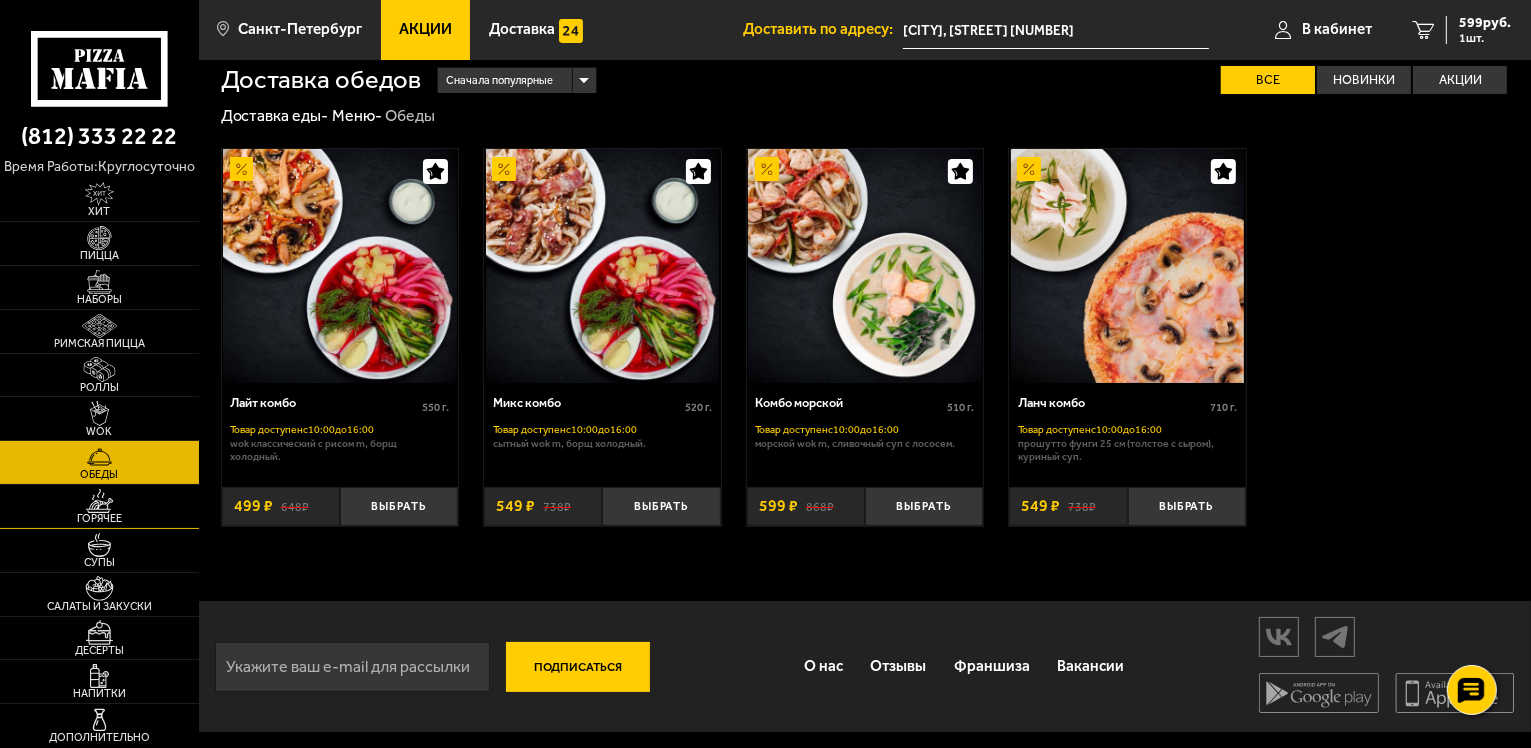 click at bounding box center [99, 501] 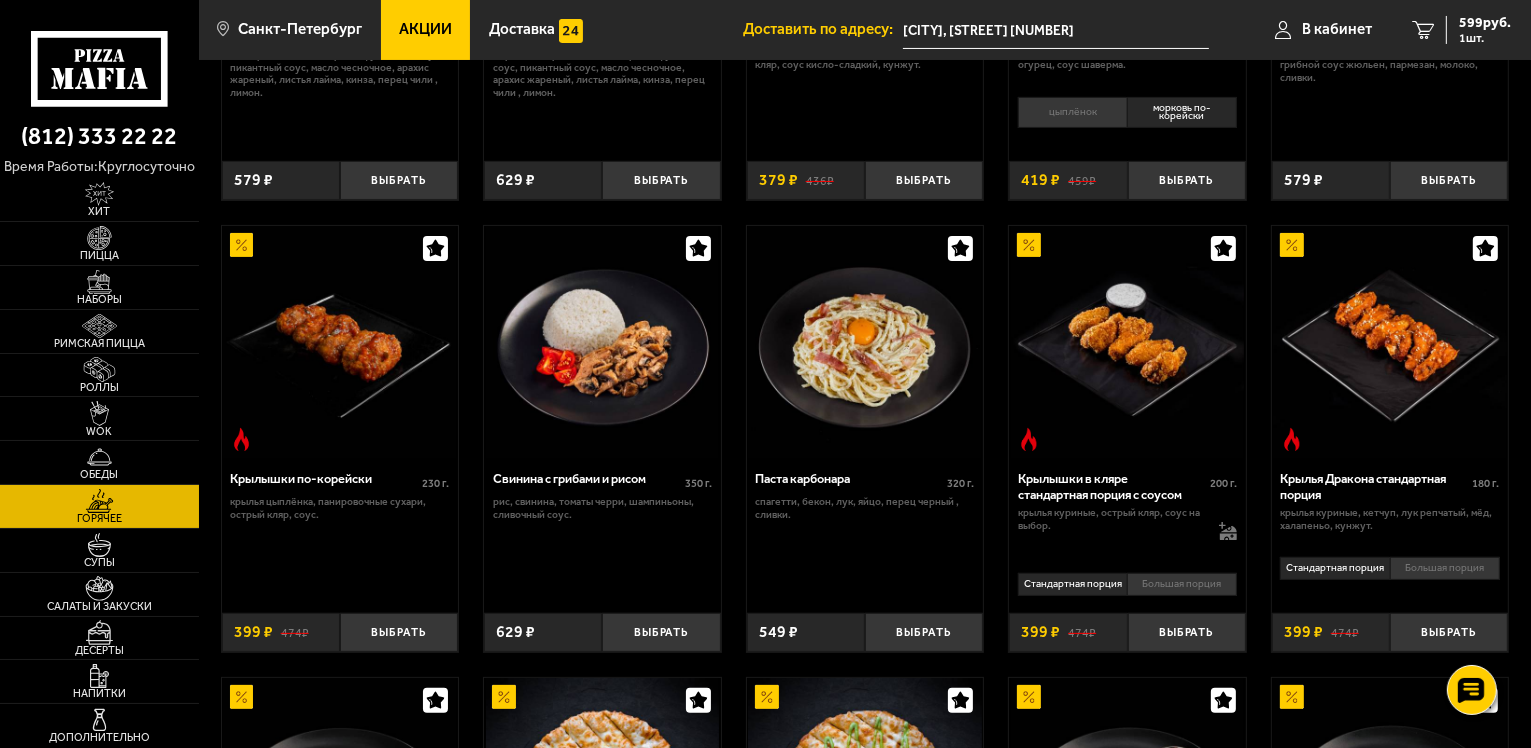 scroll, scrollTop: 0, scrollLeft: 0, axis: both 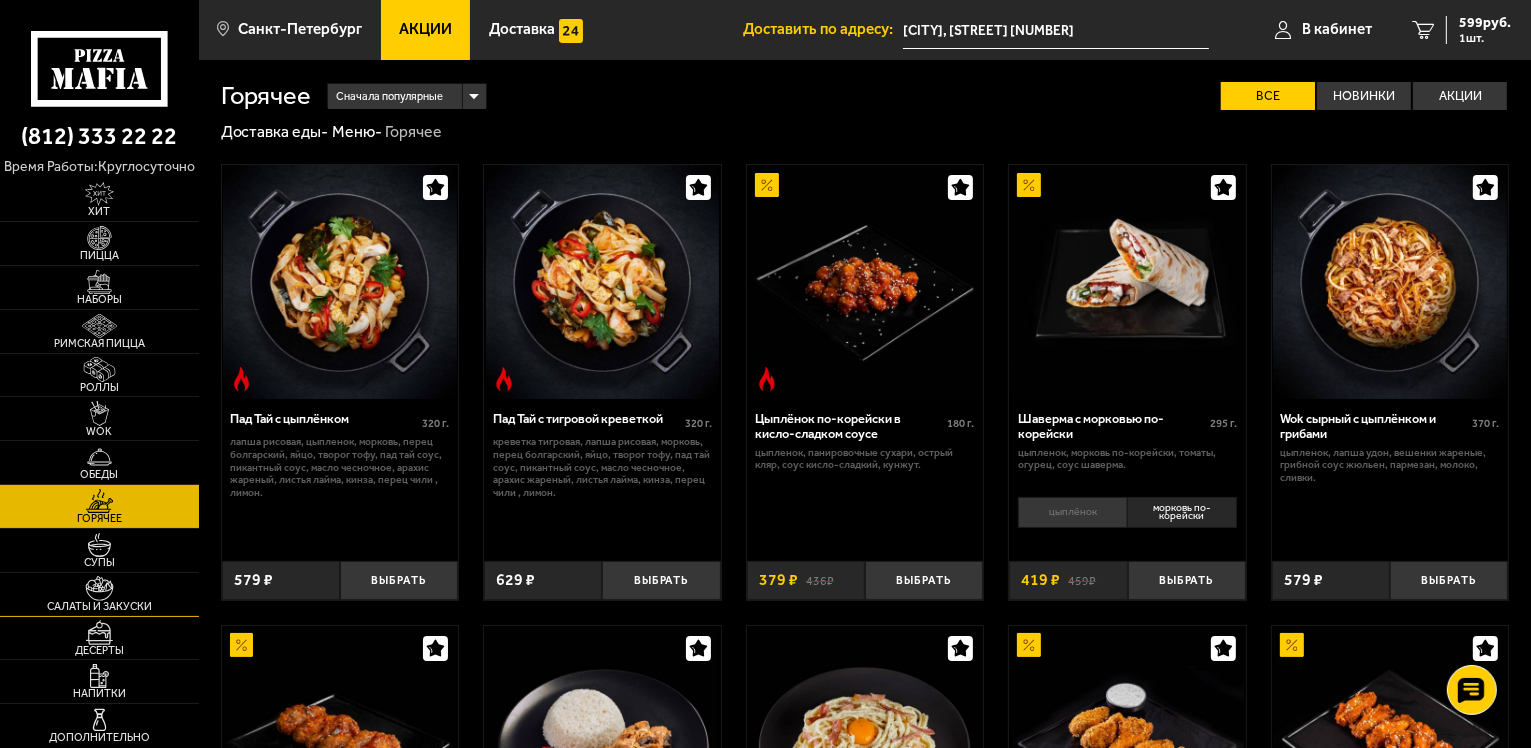 click on "Салаты и закуски" at bounding box center [99, 606] 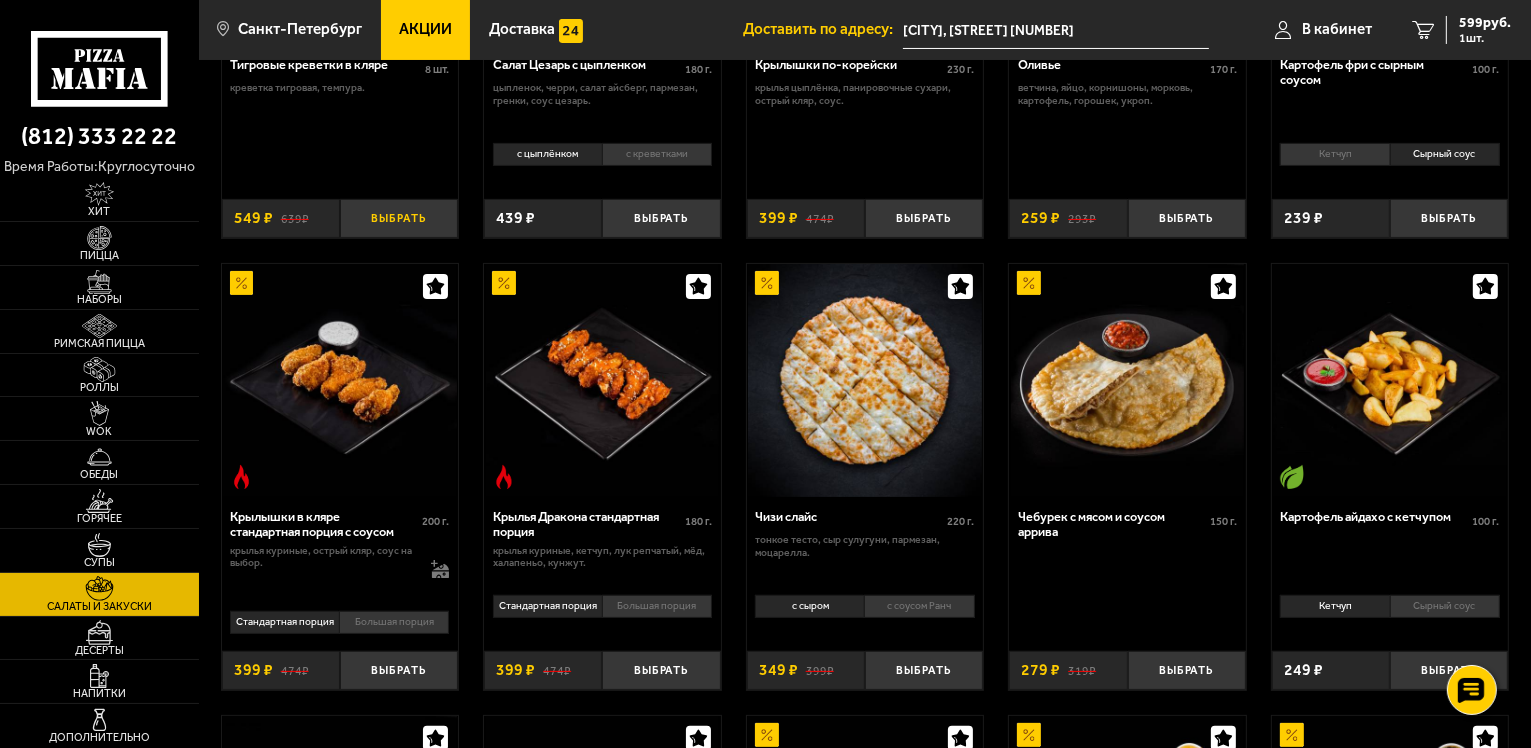 scroll, scrollTop: 400, scrollLeft: 0, axis: vertical 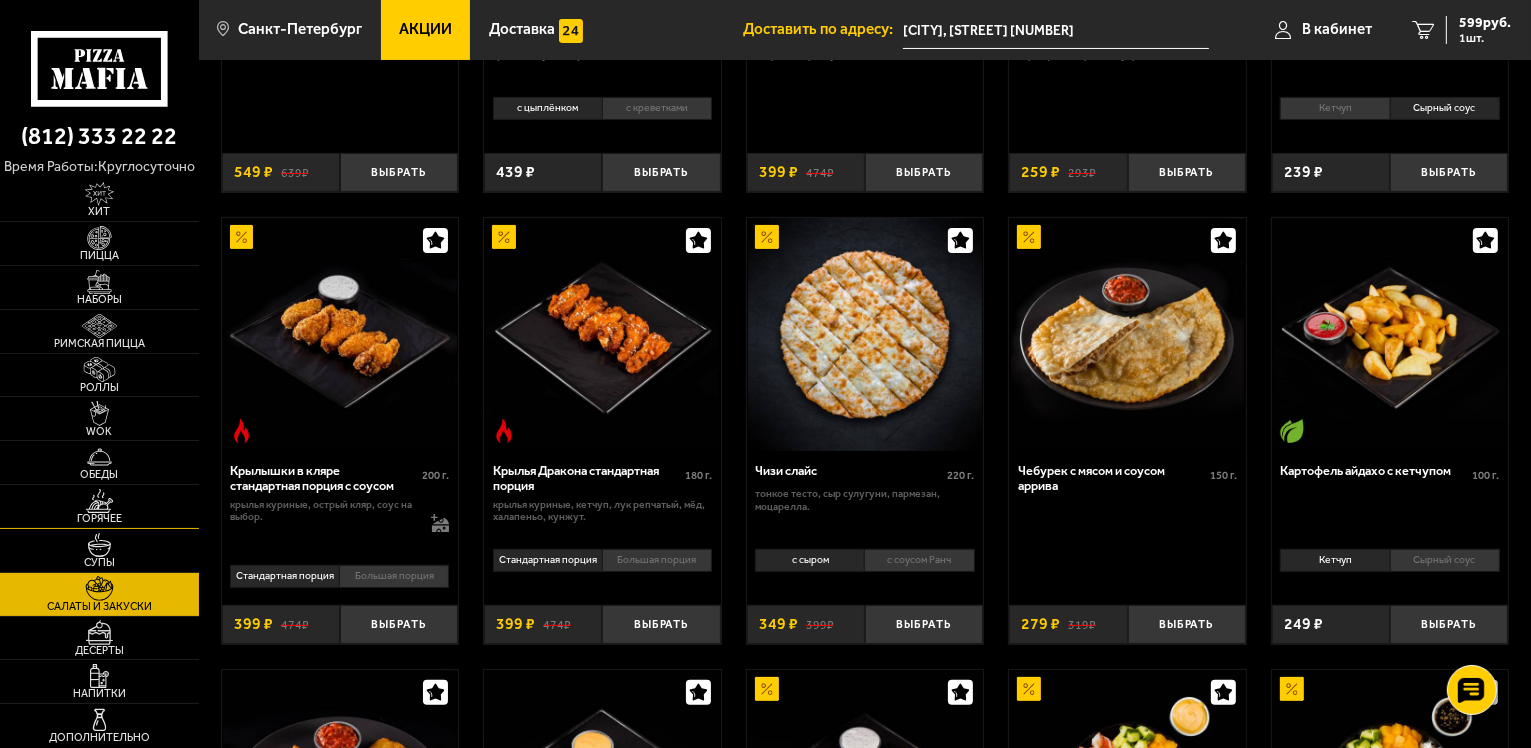 click on "Горячее" at bounding box center [99, 518] 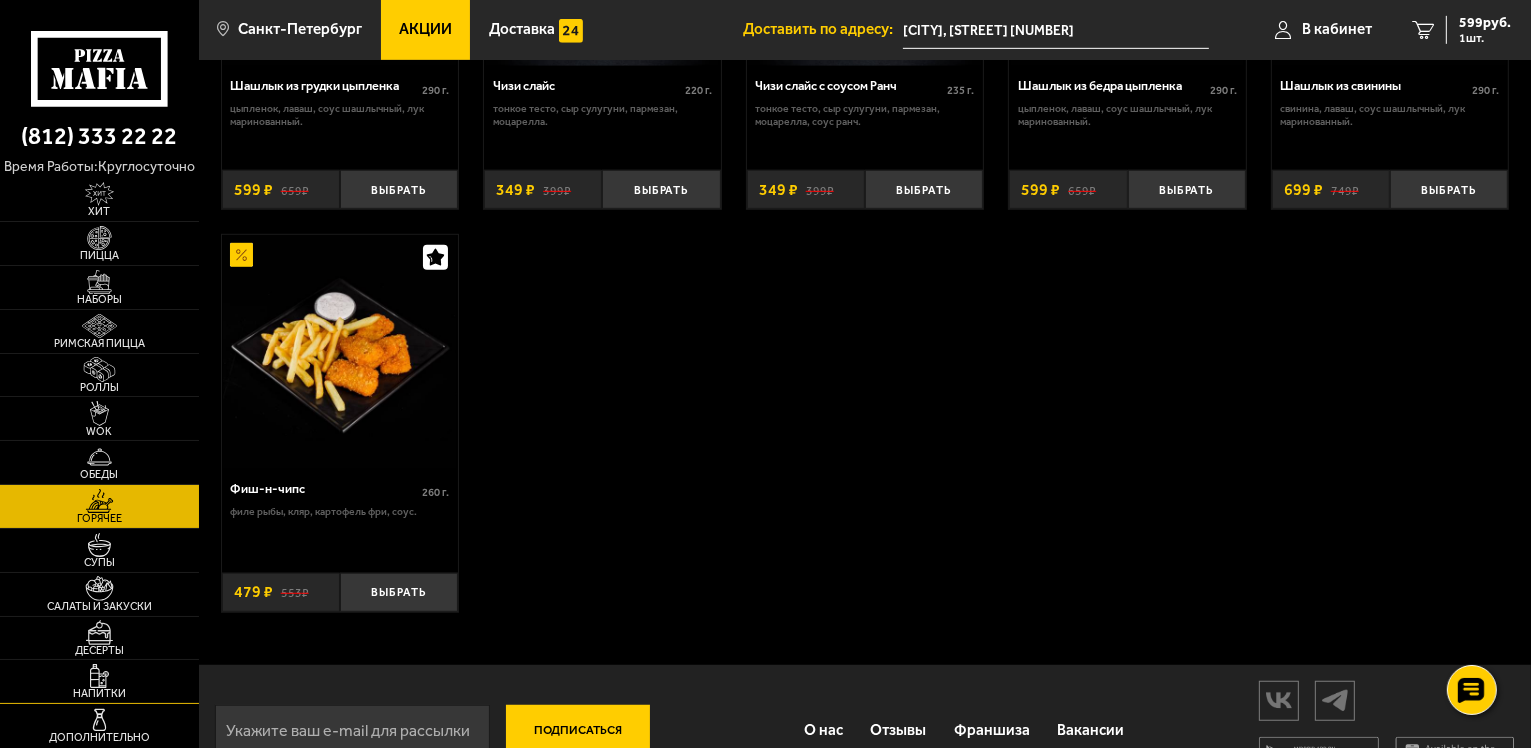 scroll, scrollTop: 1211, scrollLeft: 0, axis: vertical 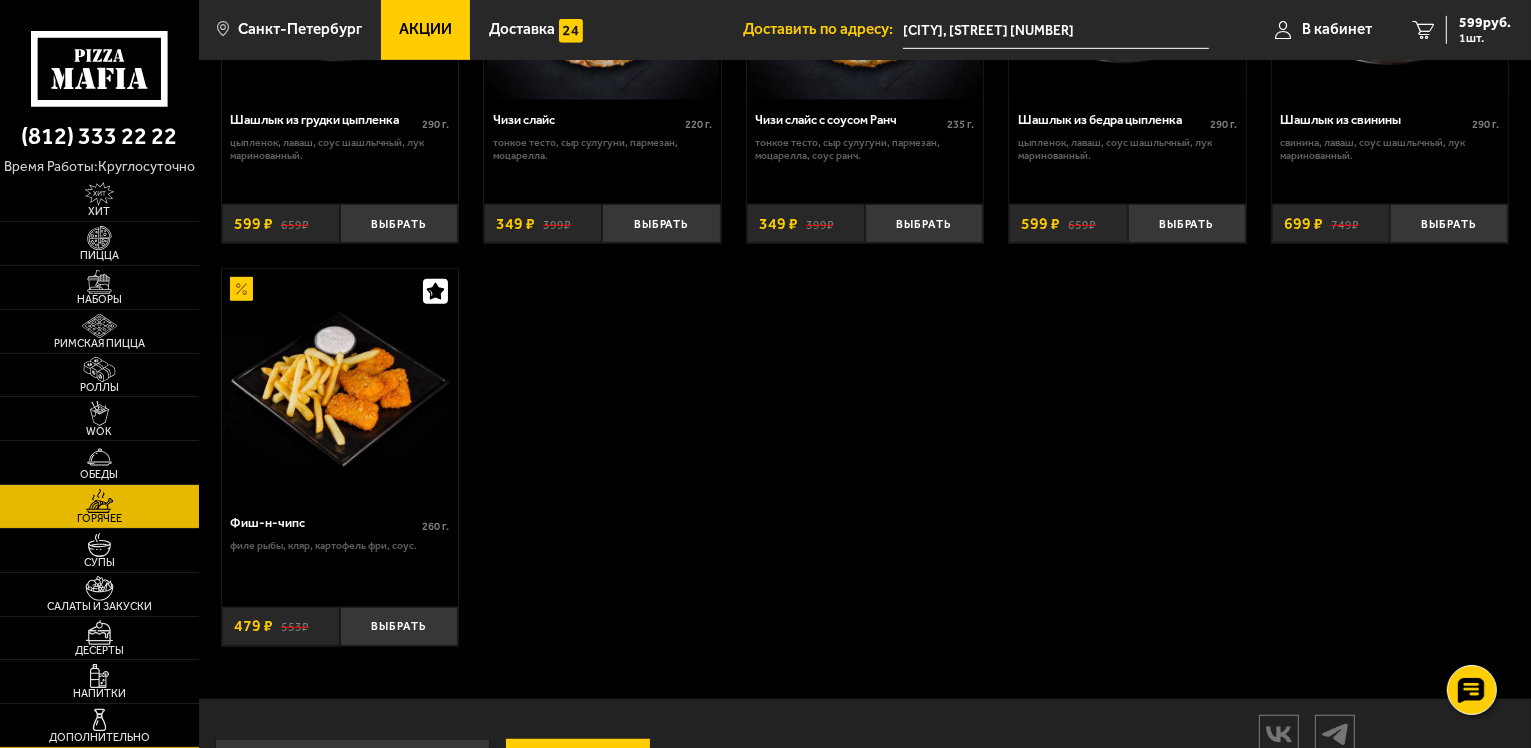 click at bounding box center (99, 720) 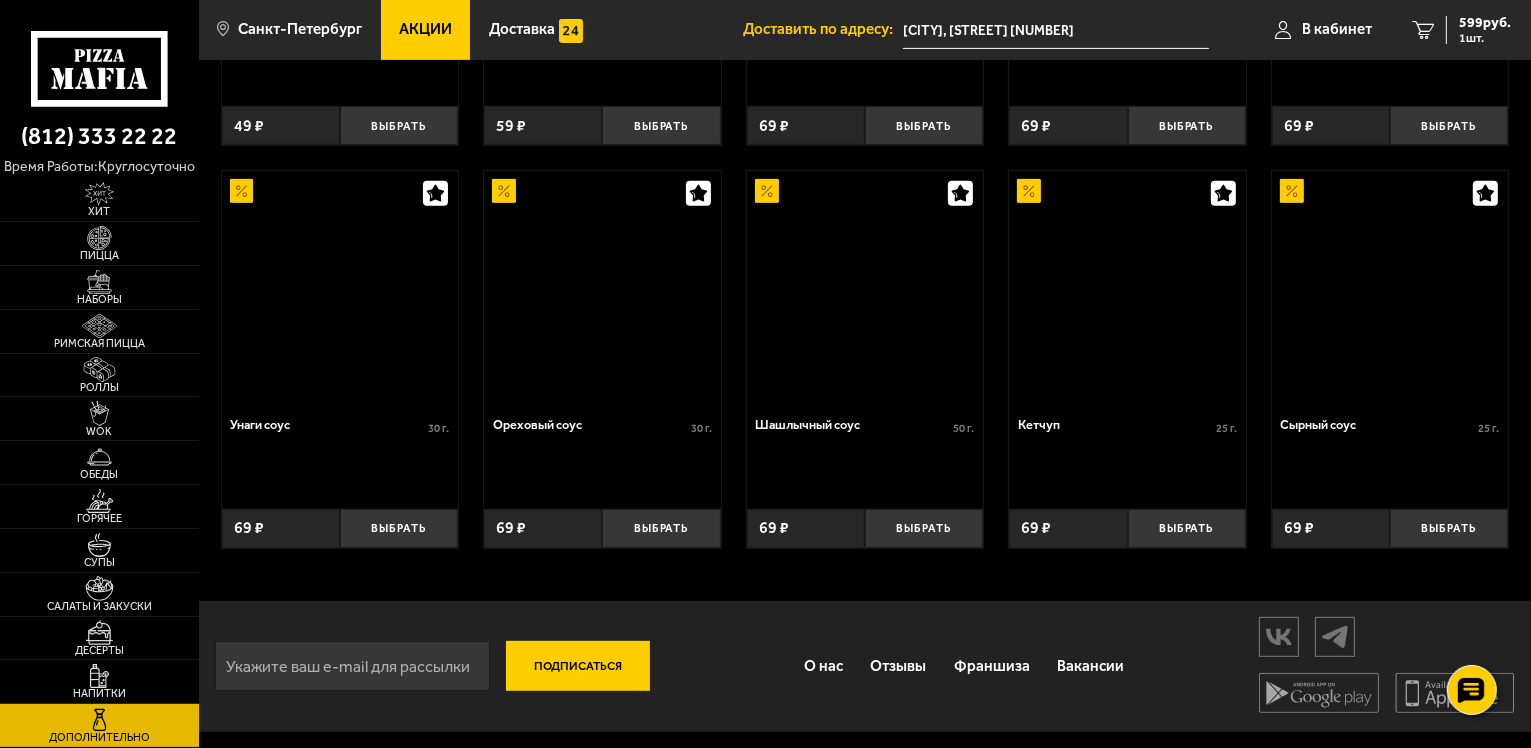 scroll, scrollTop: 0, scrollLeft: 0, axis: both 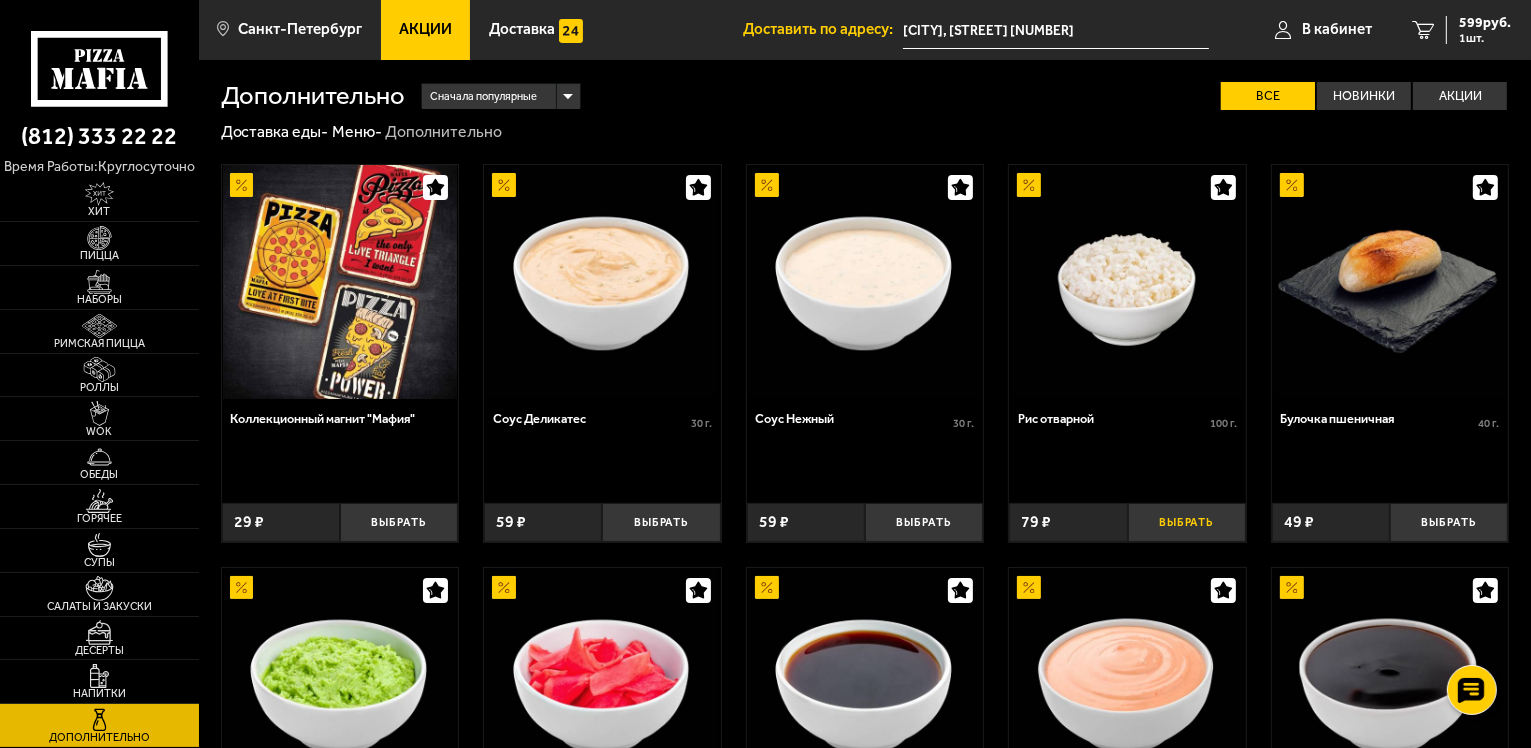 click on "Выбрать" at bounding box center [1187, 522] 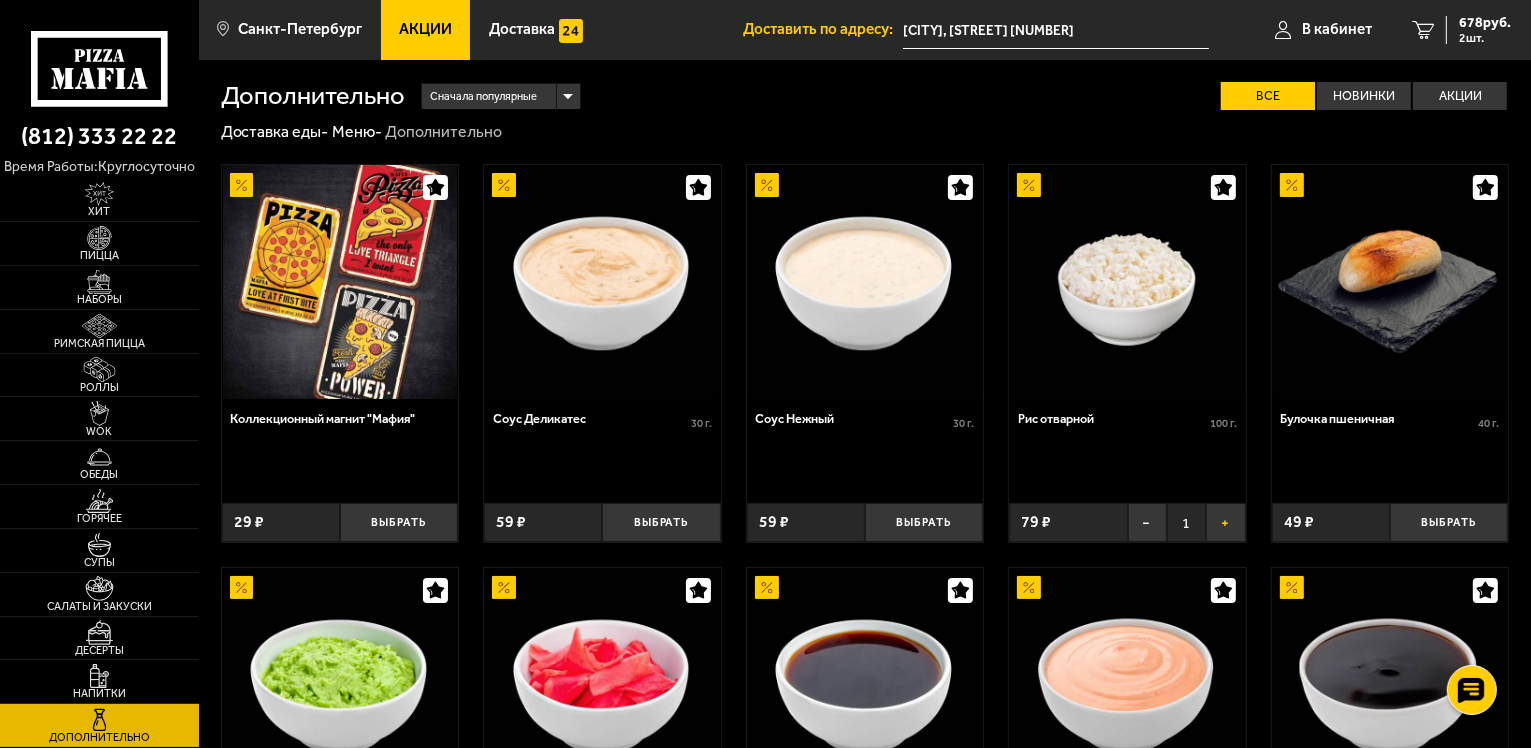click on "+" at bounding box center [1225, 522] 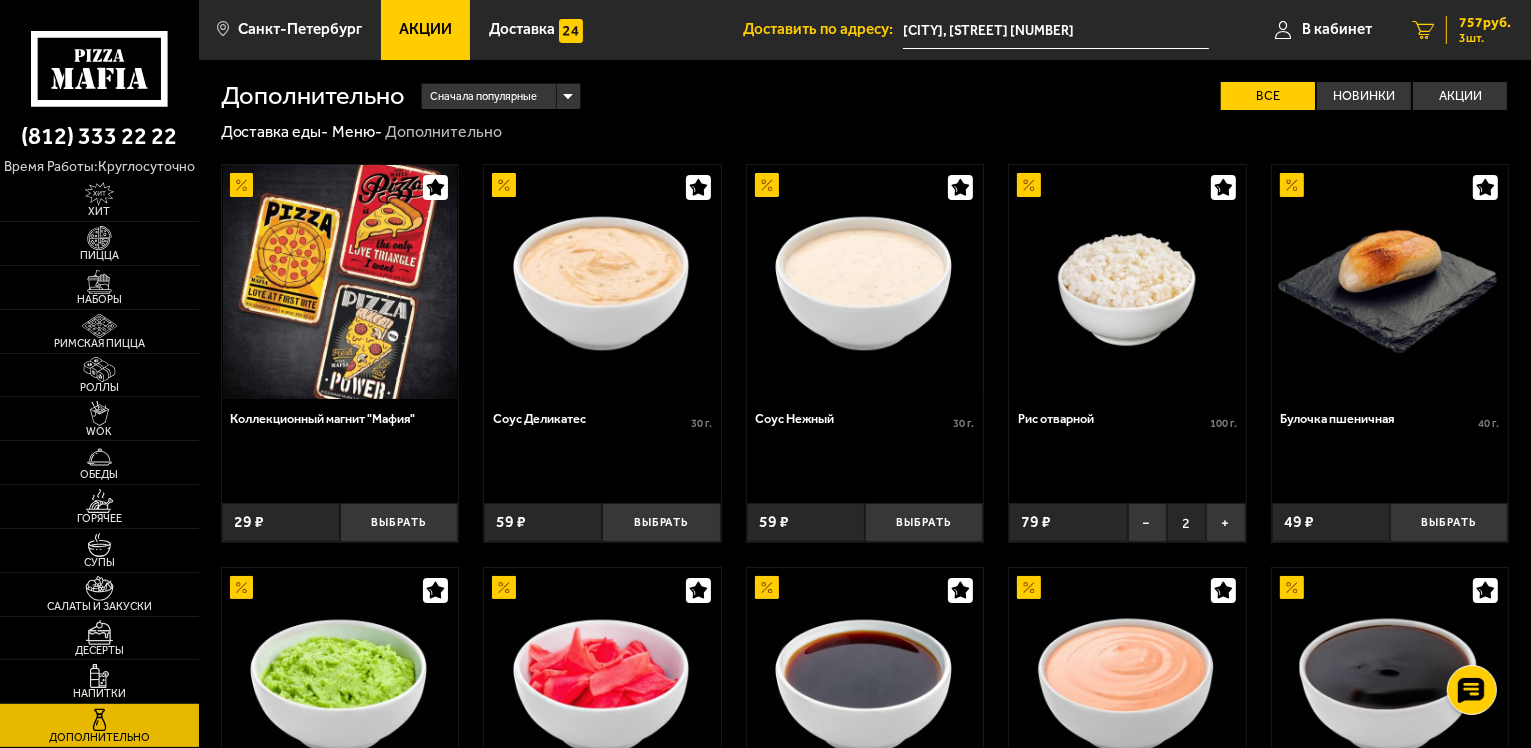 click on "757  руб." at bounding box center (1485, 23) 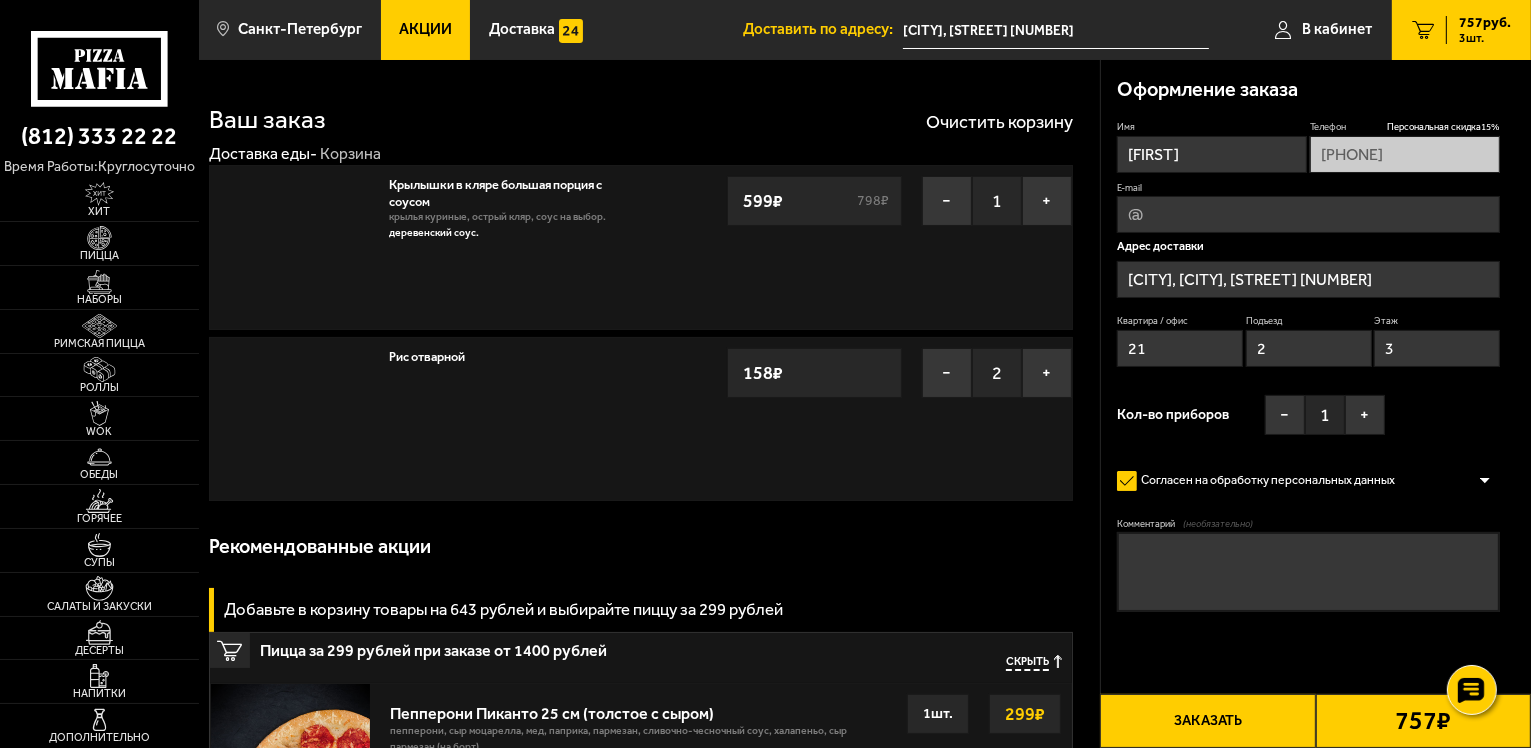 type on "[CITY], [STREET], [NUMBER]" 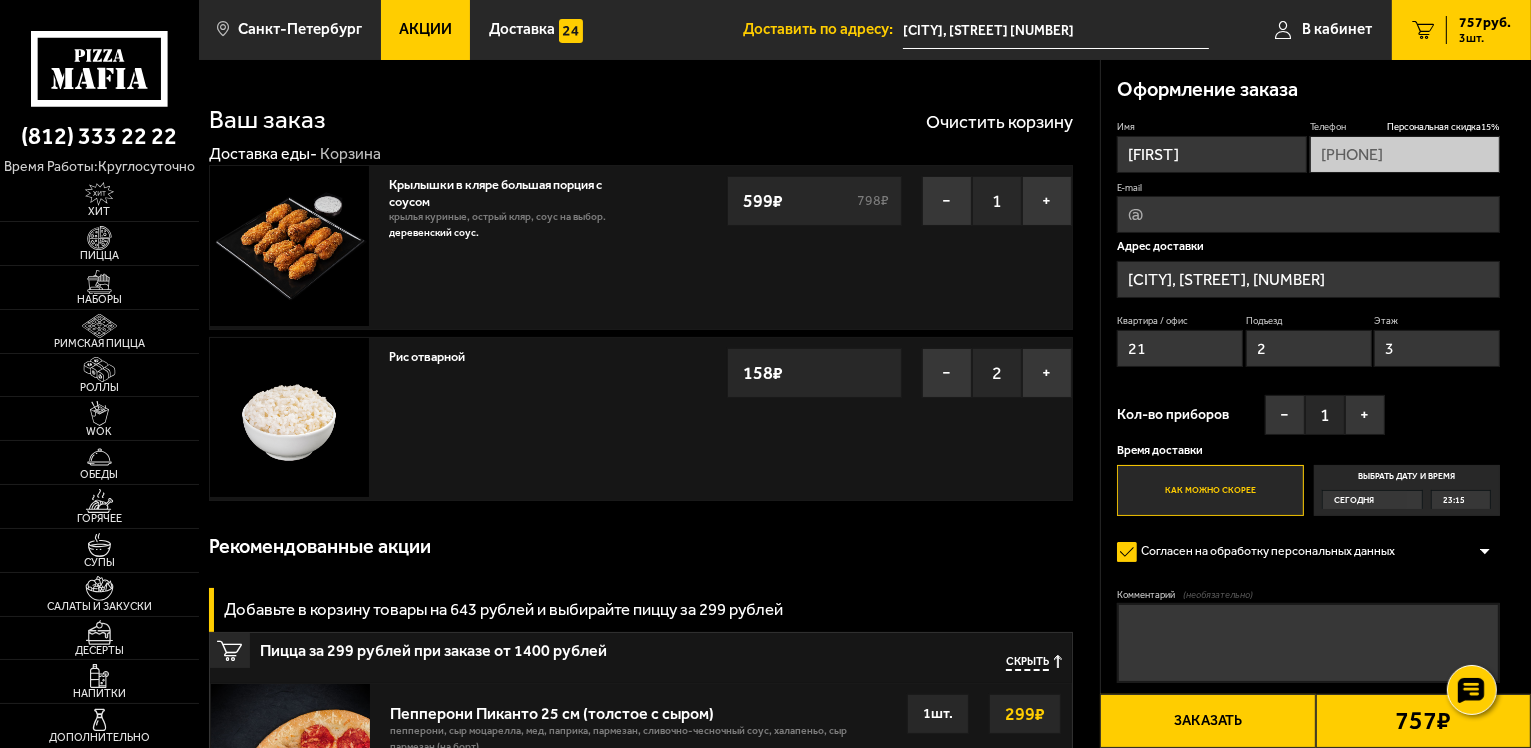 click on "Заказать" at bounding box center (1207, 721) 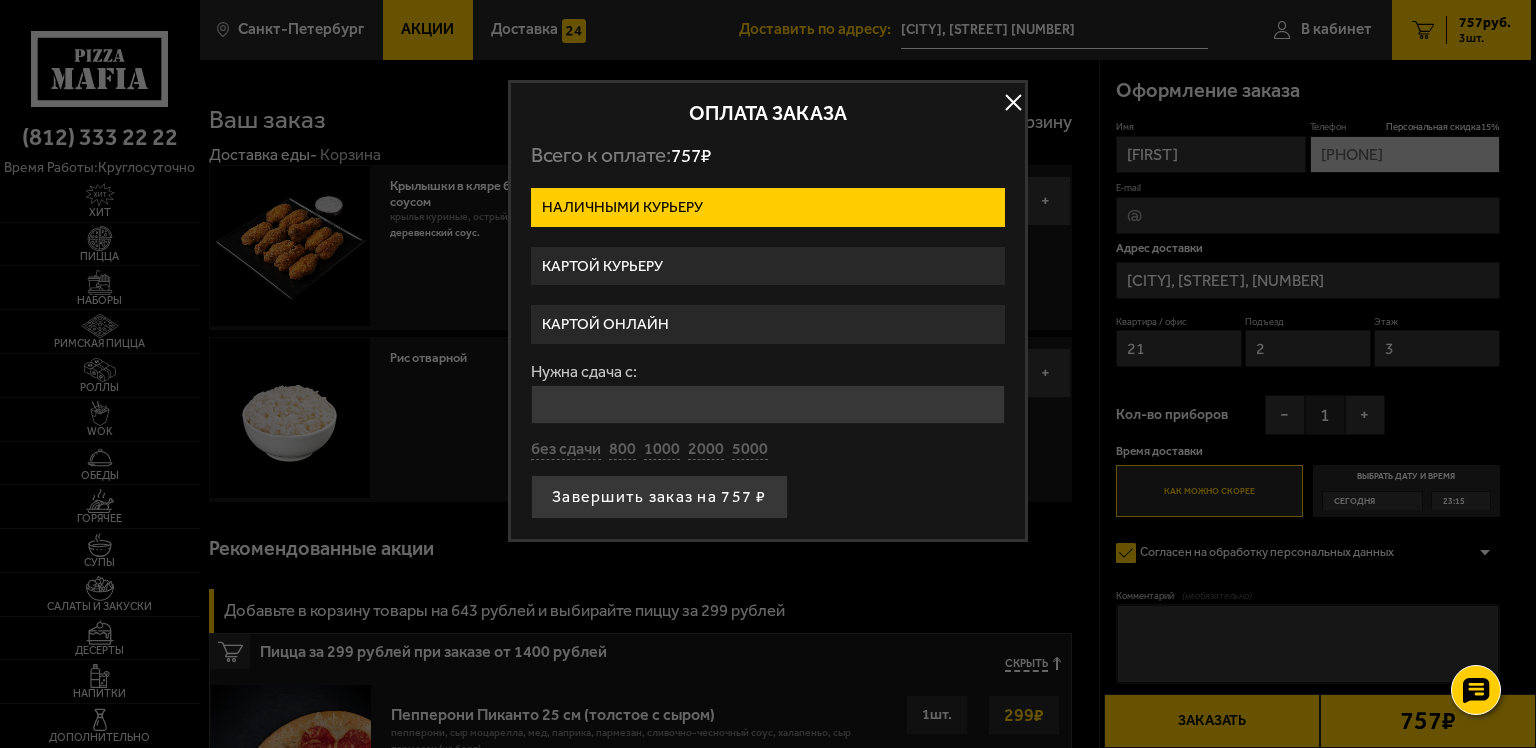 click on "Картой курьеру" at bounding box center [768, 266] 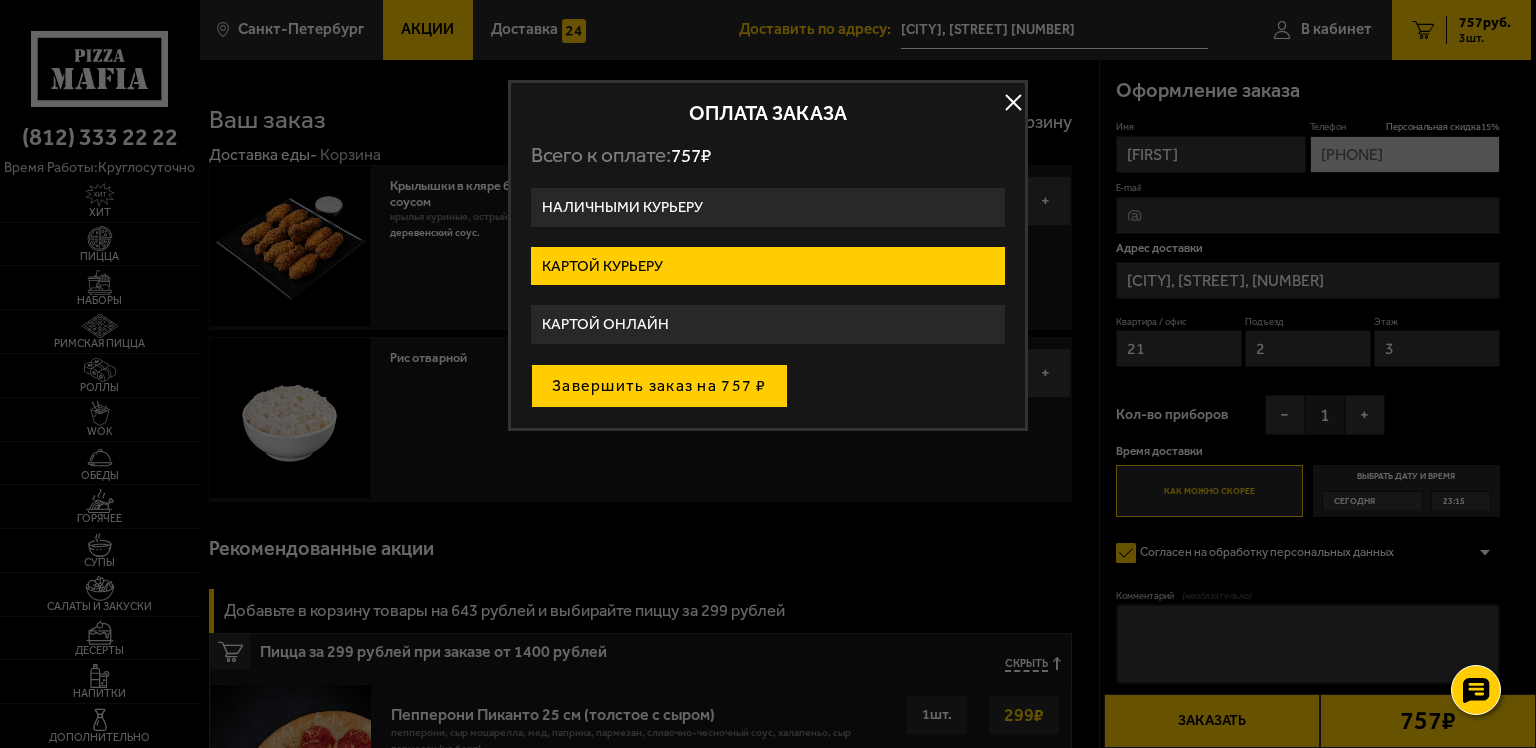 click on "Завершить заказ на 757 ₽" at bounding box center [659, 386] 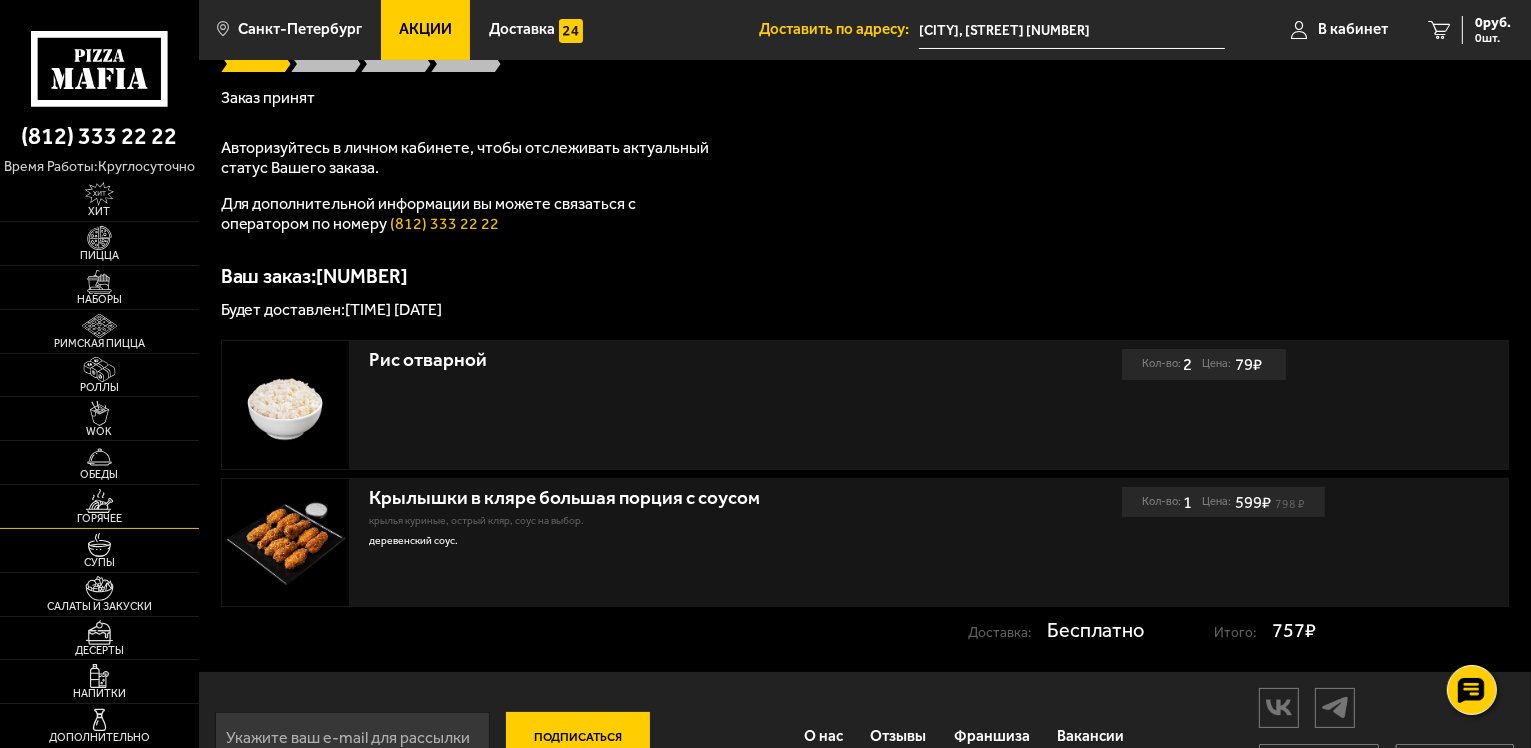 scroll, scrollTop: 246, scrollLeft: 0, axis: vertical 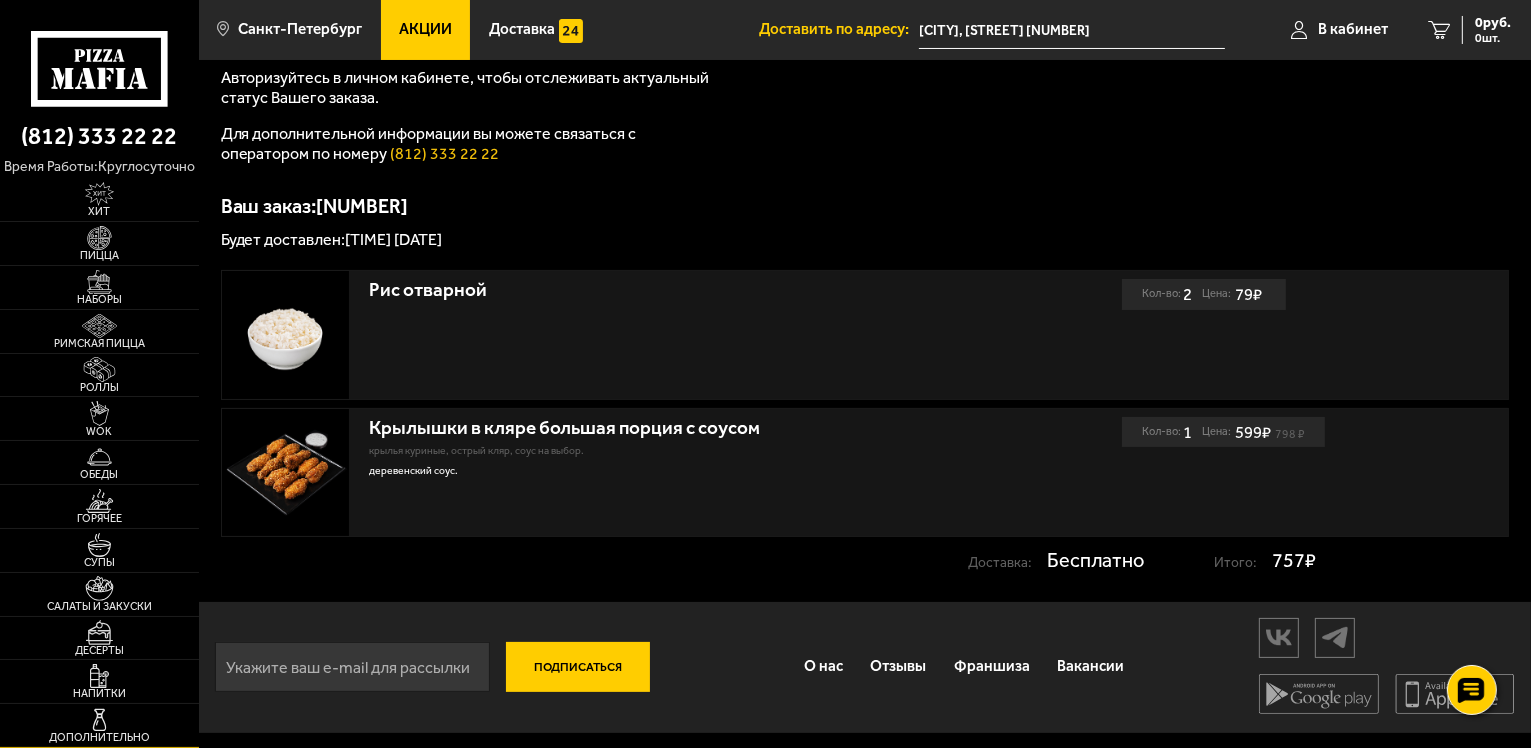 click on "Дополнительно" at bounding box center (99, 737) 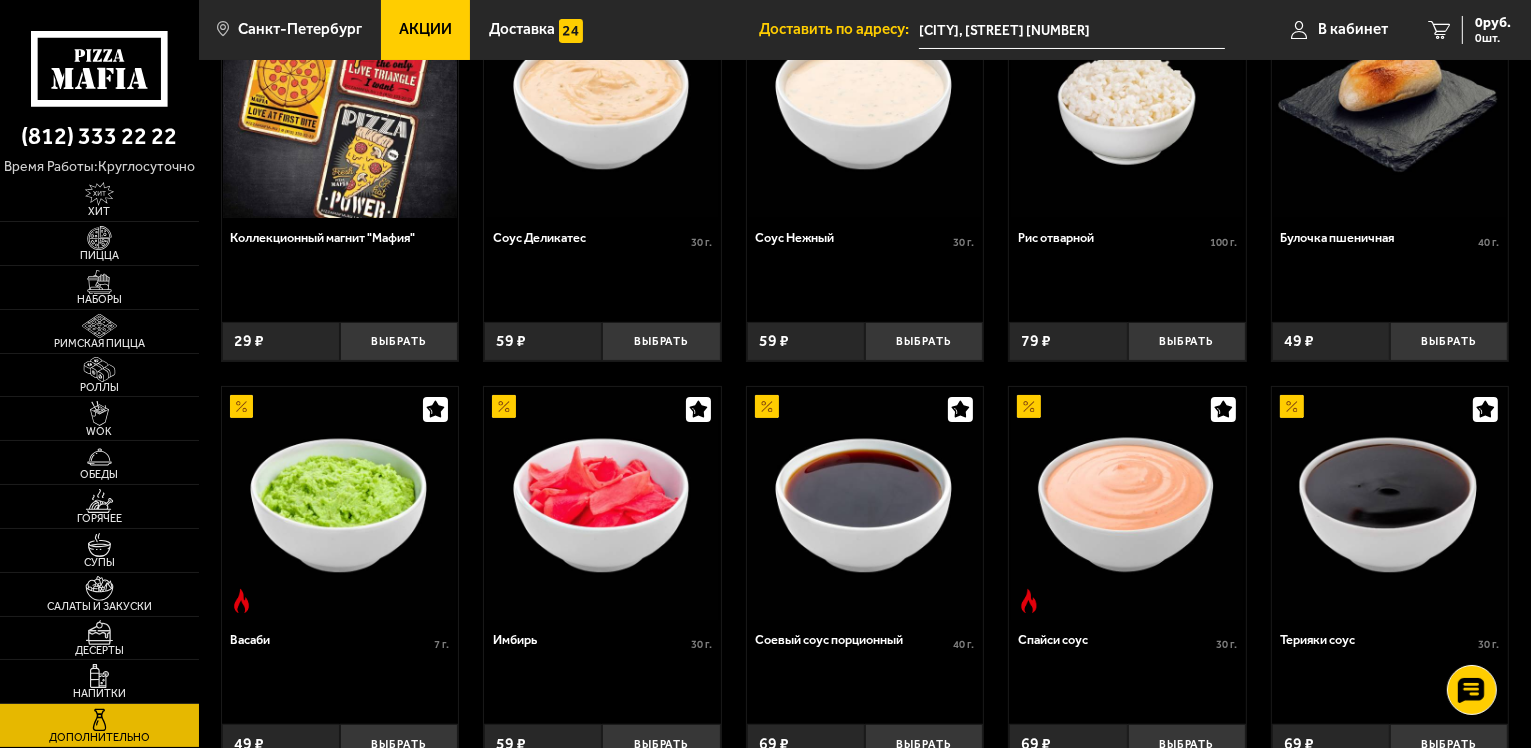 scroll, scrollTop: 200, scrollLeft: 0, axis: vertical 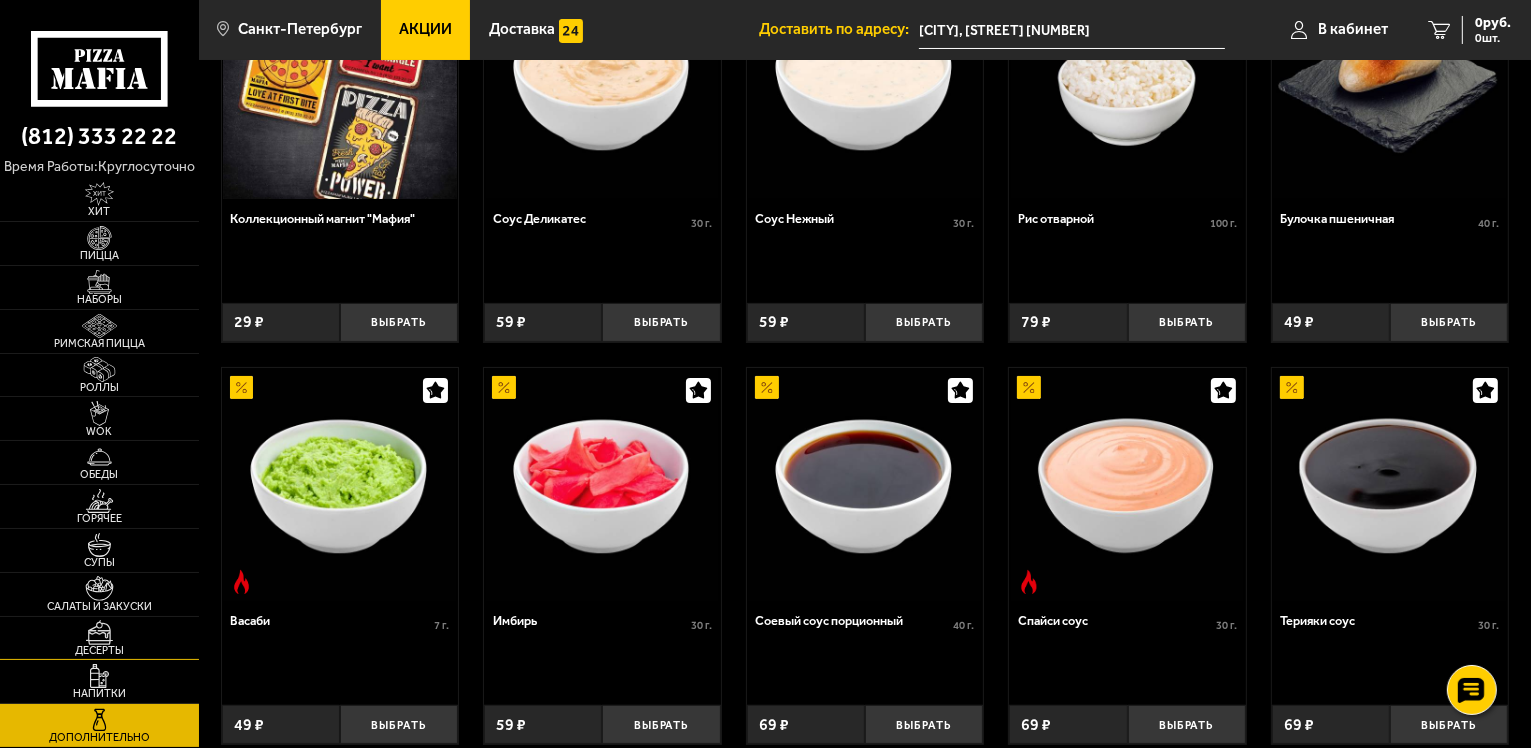 click at bounding box center (99, 632) 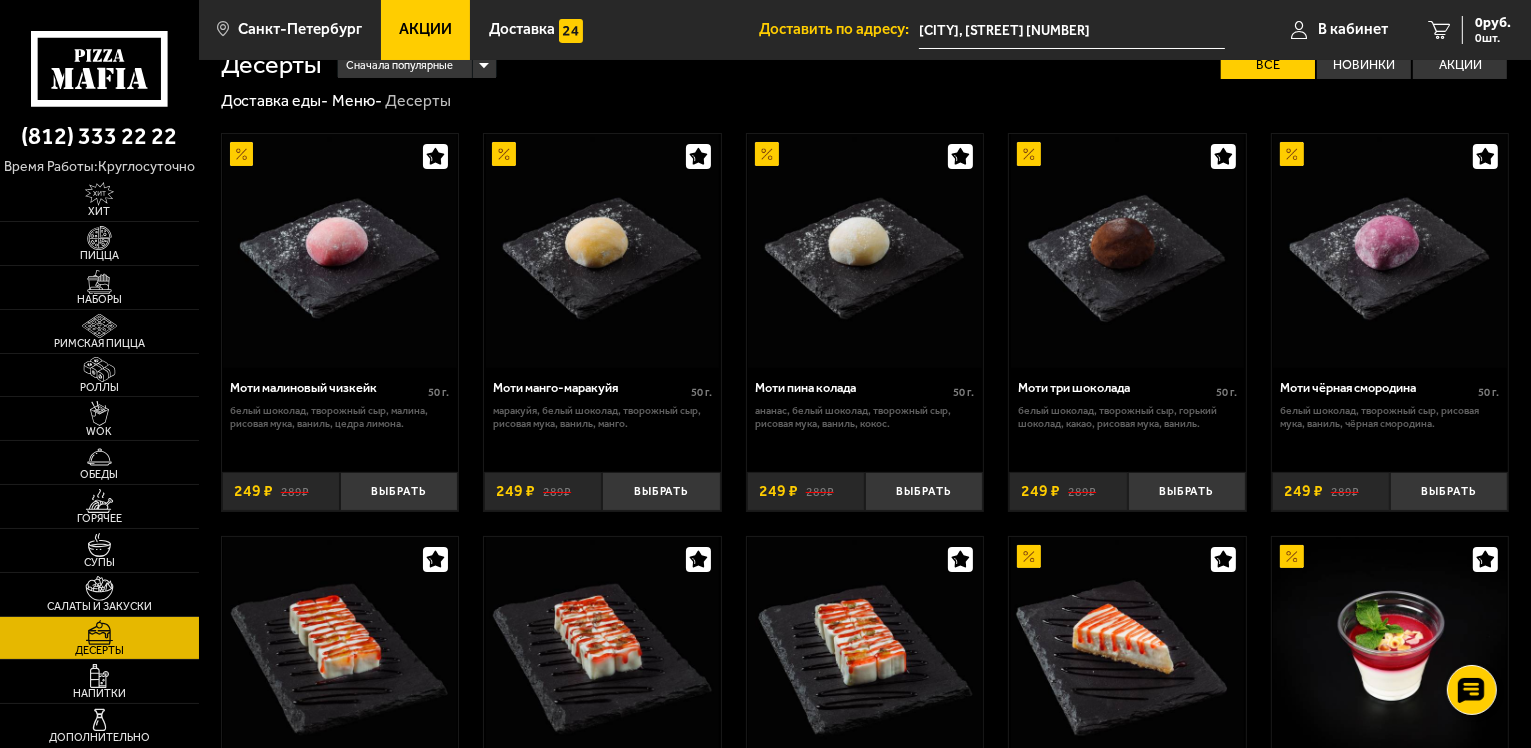 scroll, scrollTop: 0, scrollLeft: 0, axis: both 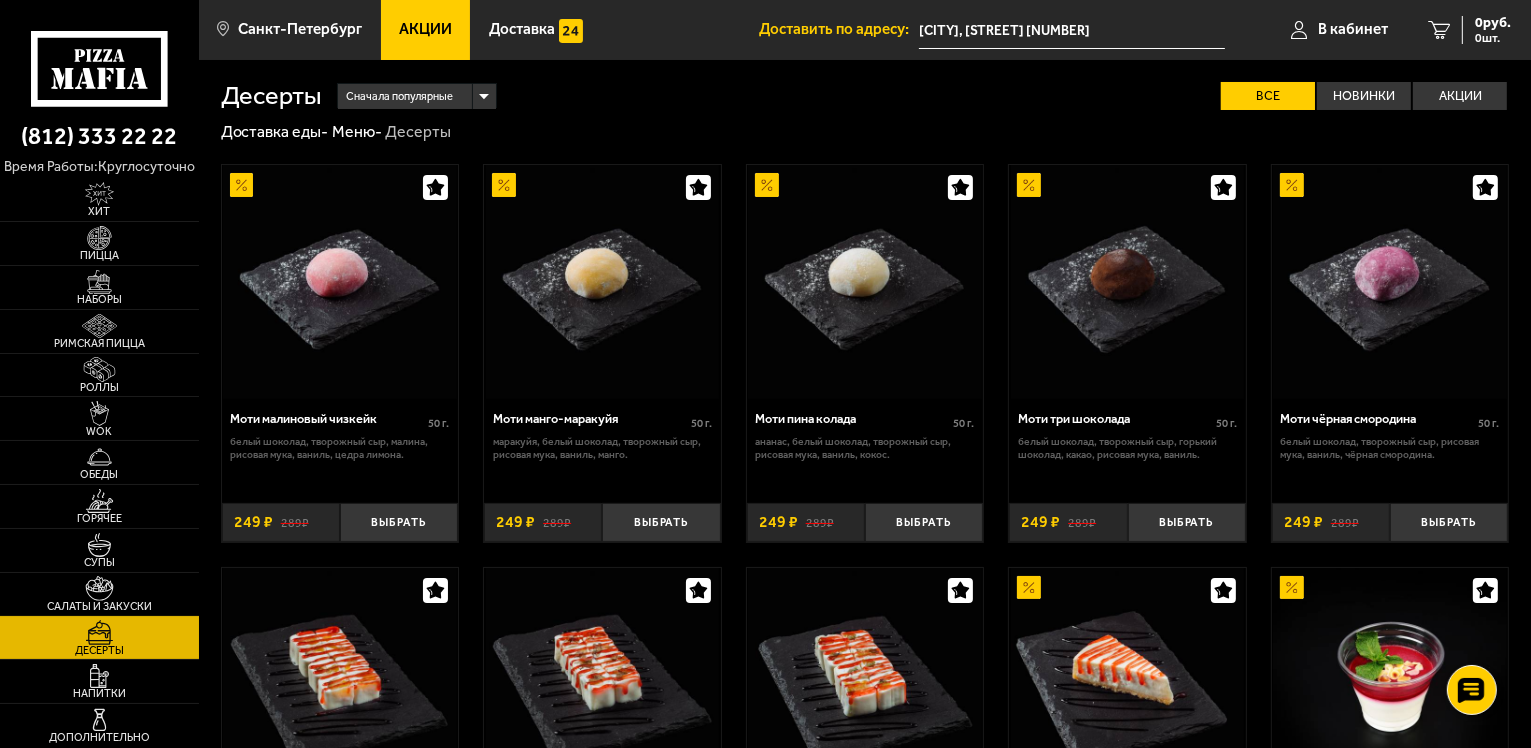 click at bounding box center [99, 588] 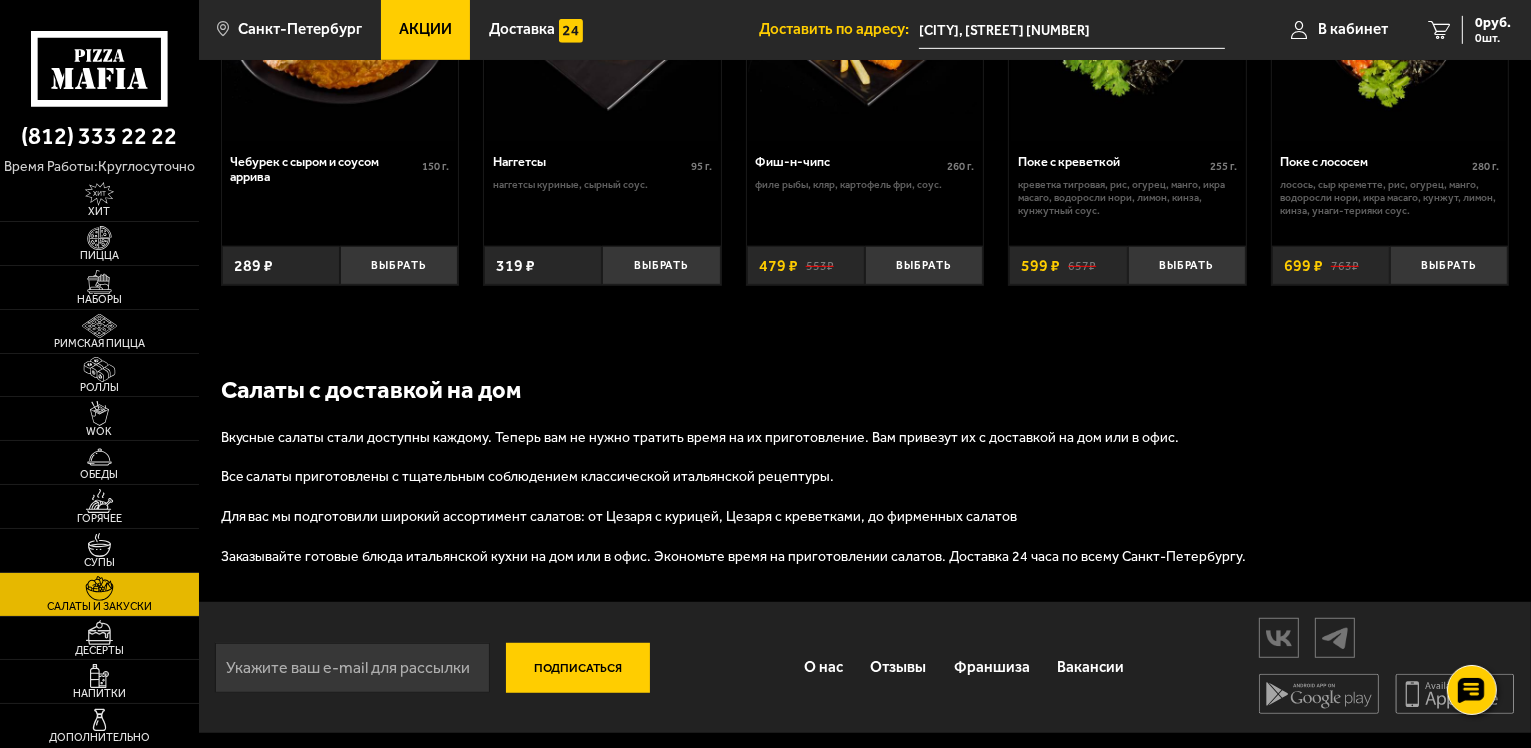 scroll, scrollTop: 1164, scrollLeft: 0, axis: vertical 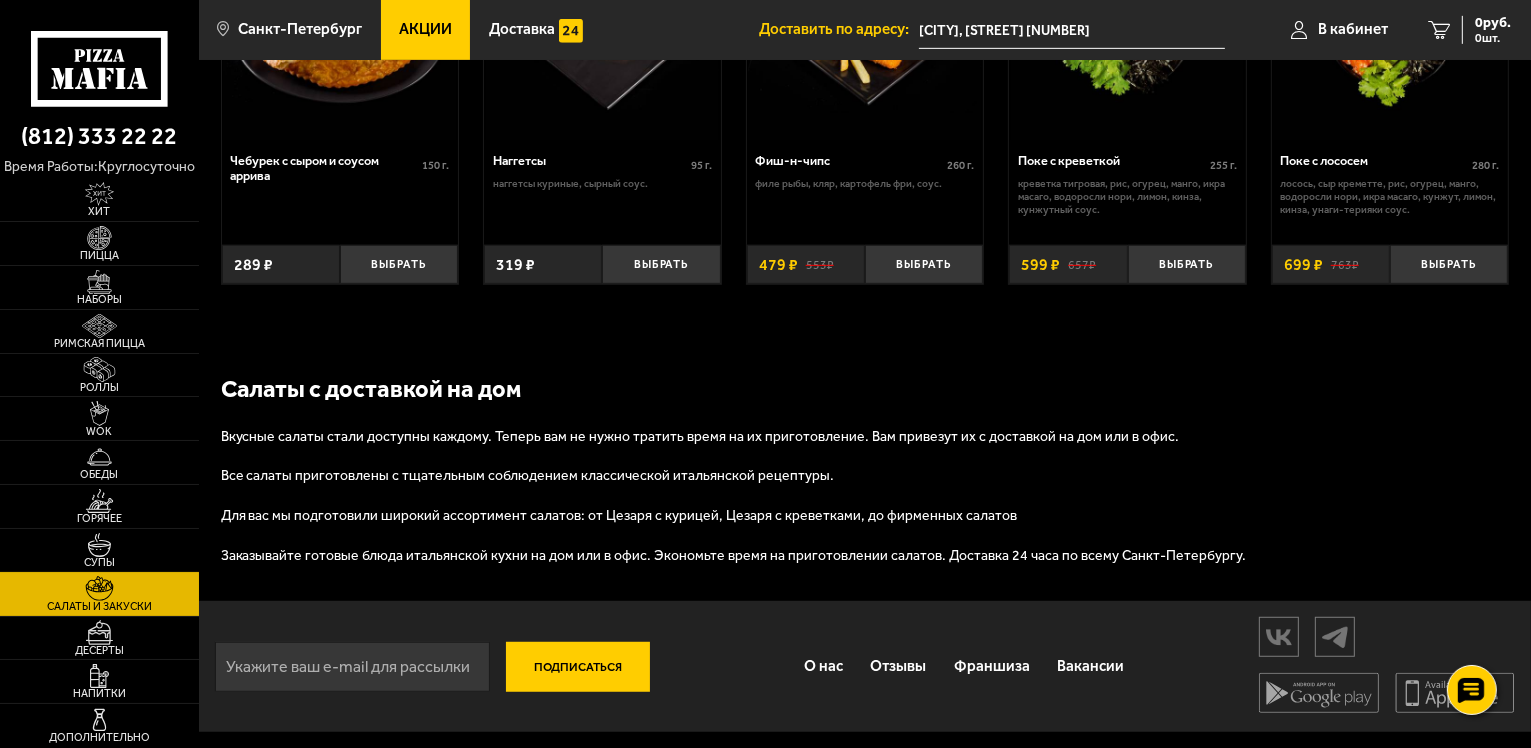 click at bounding box center (99, 545) 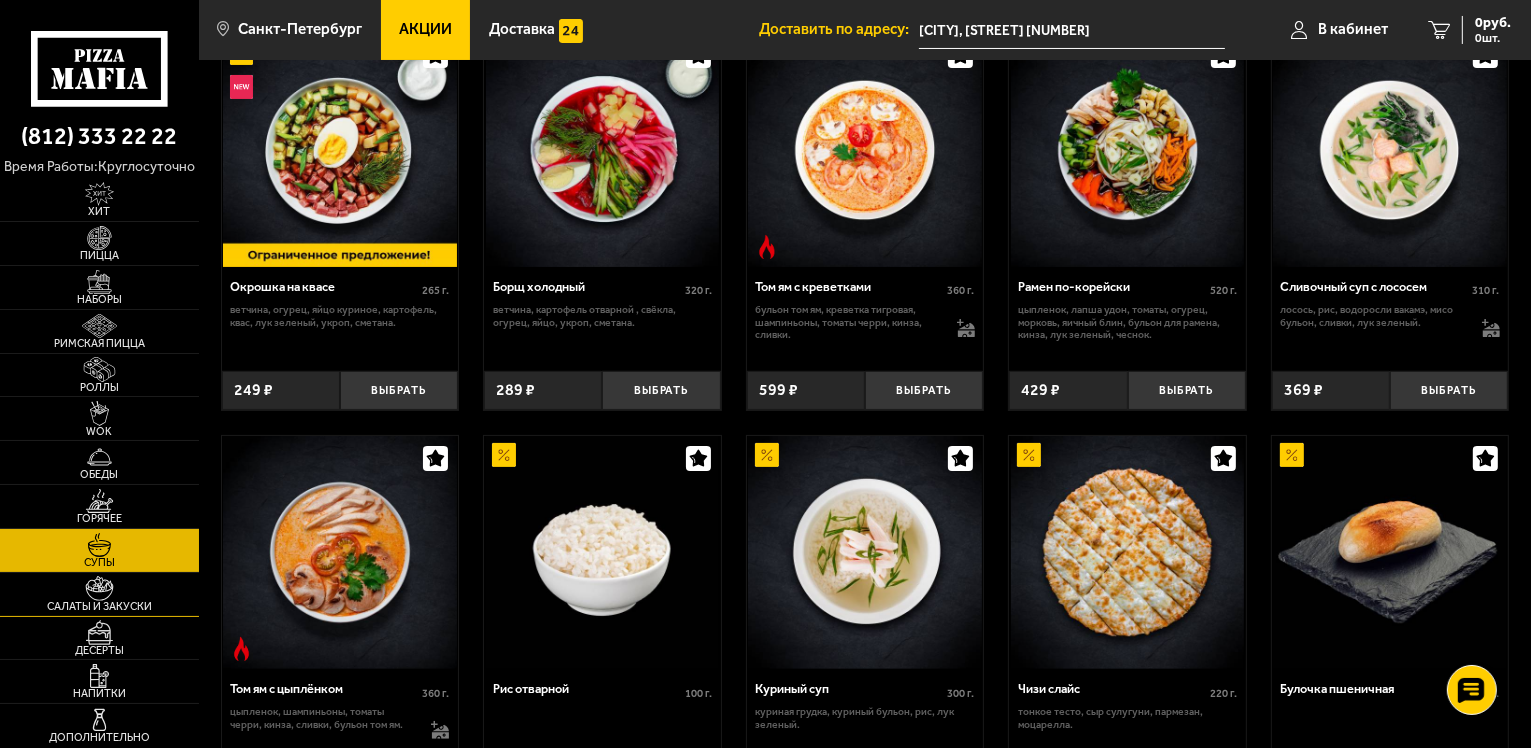 scroll, scrollTop: 531, scrollLeft: 0, axis: vertical 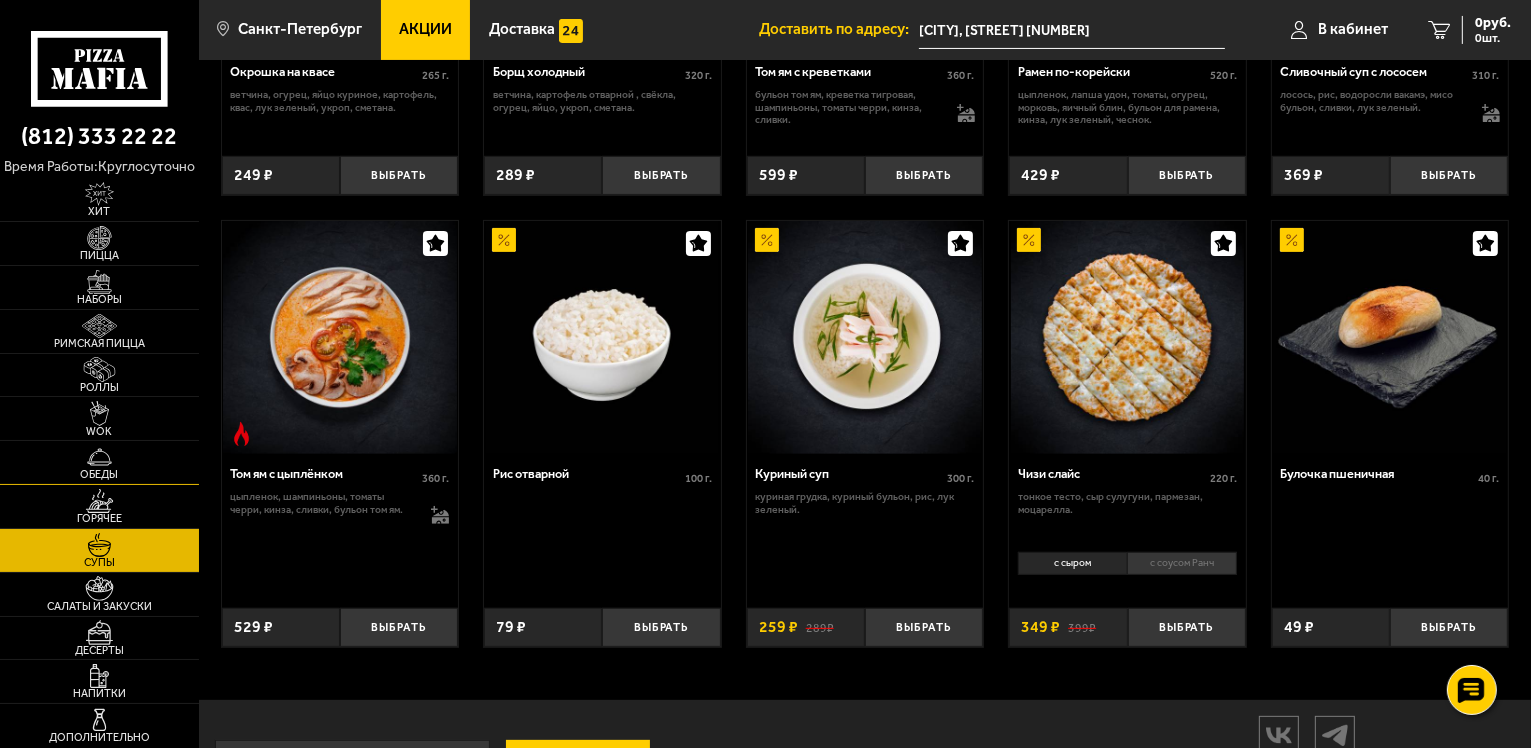 click at bounding box center (99, 457) 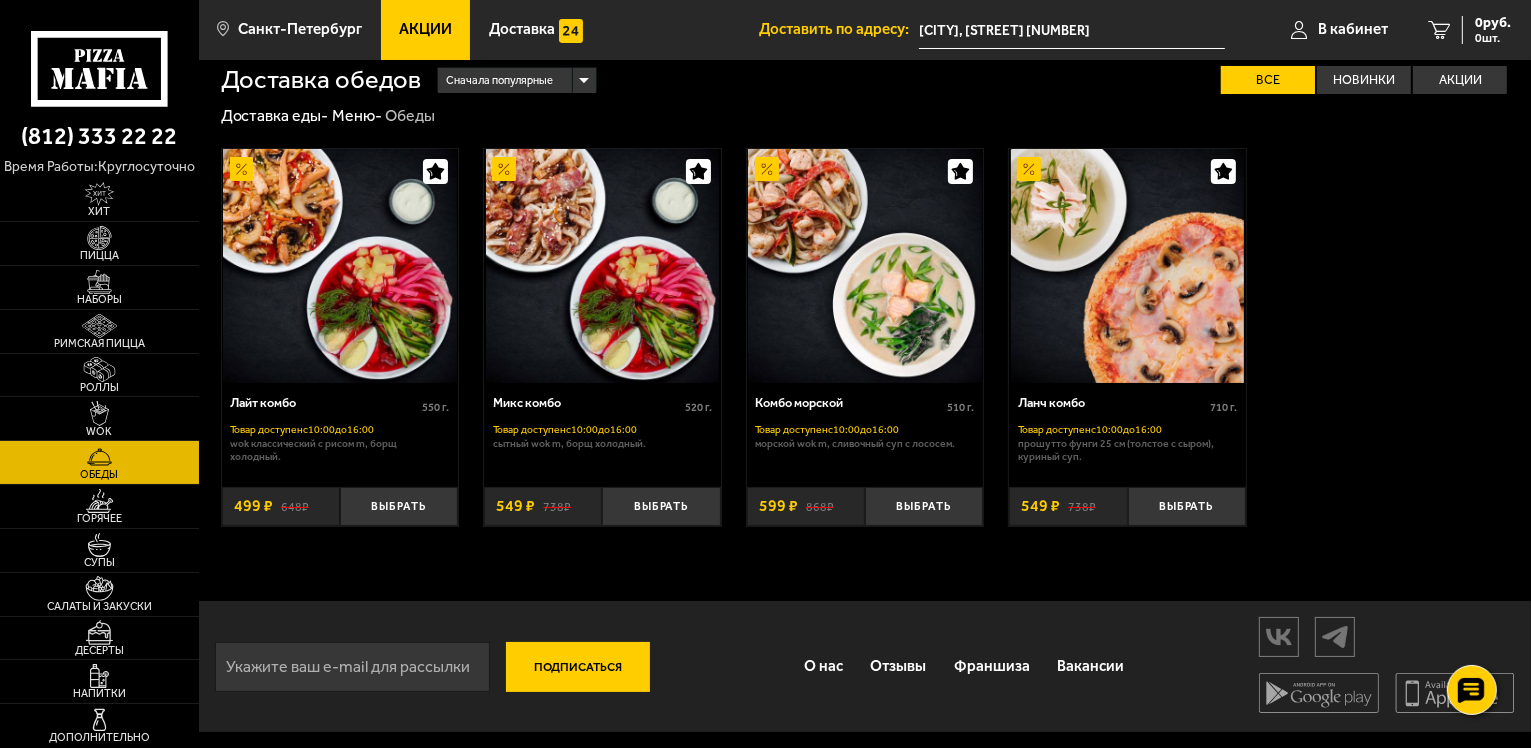 scroll, scrollTop: 0, scrollLeft: 0, axis: both 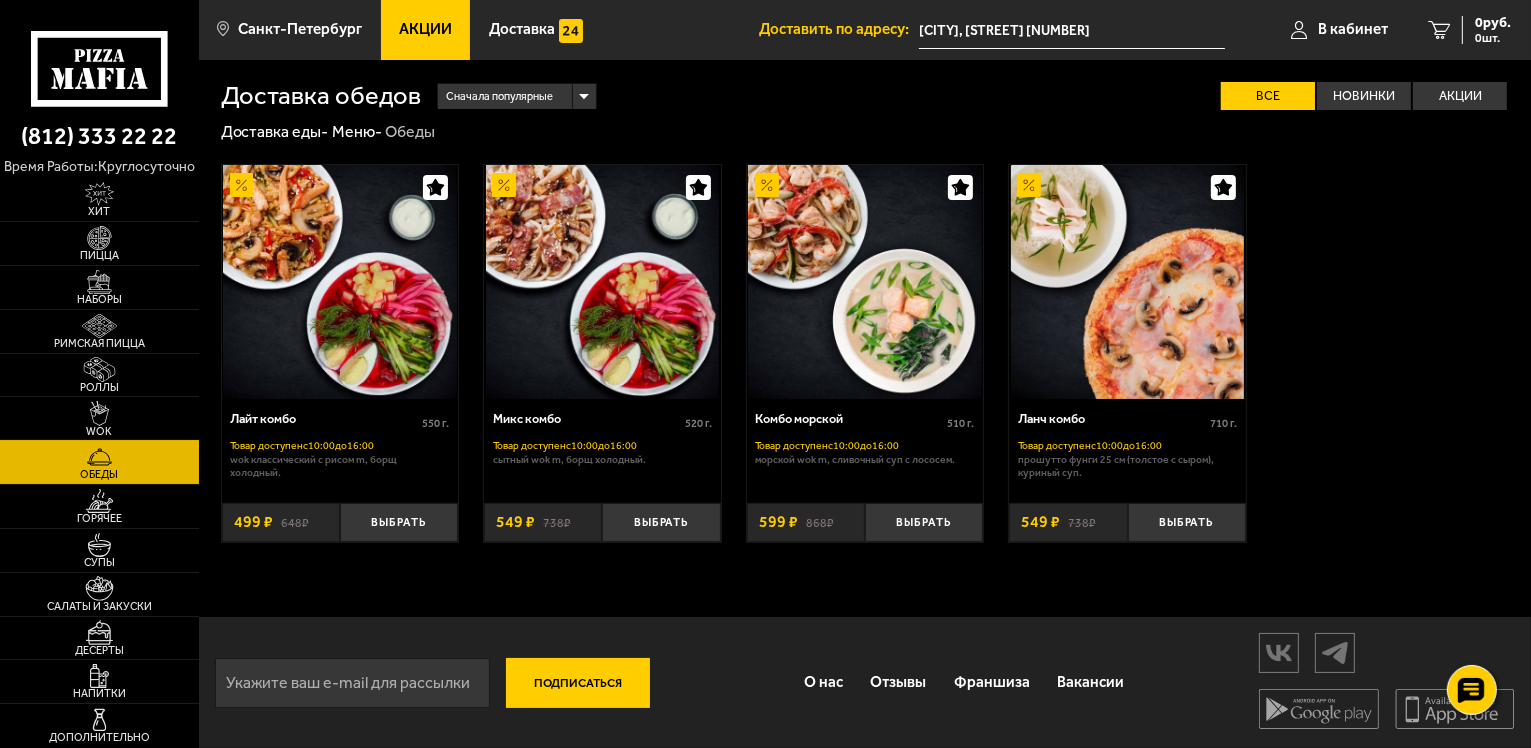 click at bounding box center (99, 413) 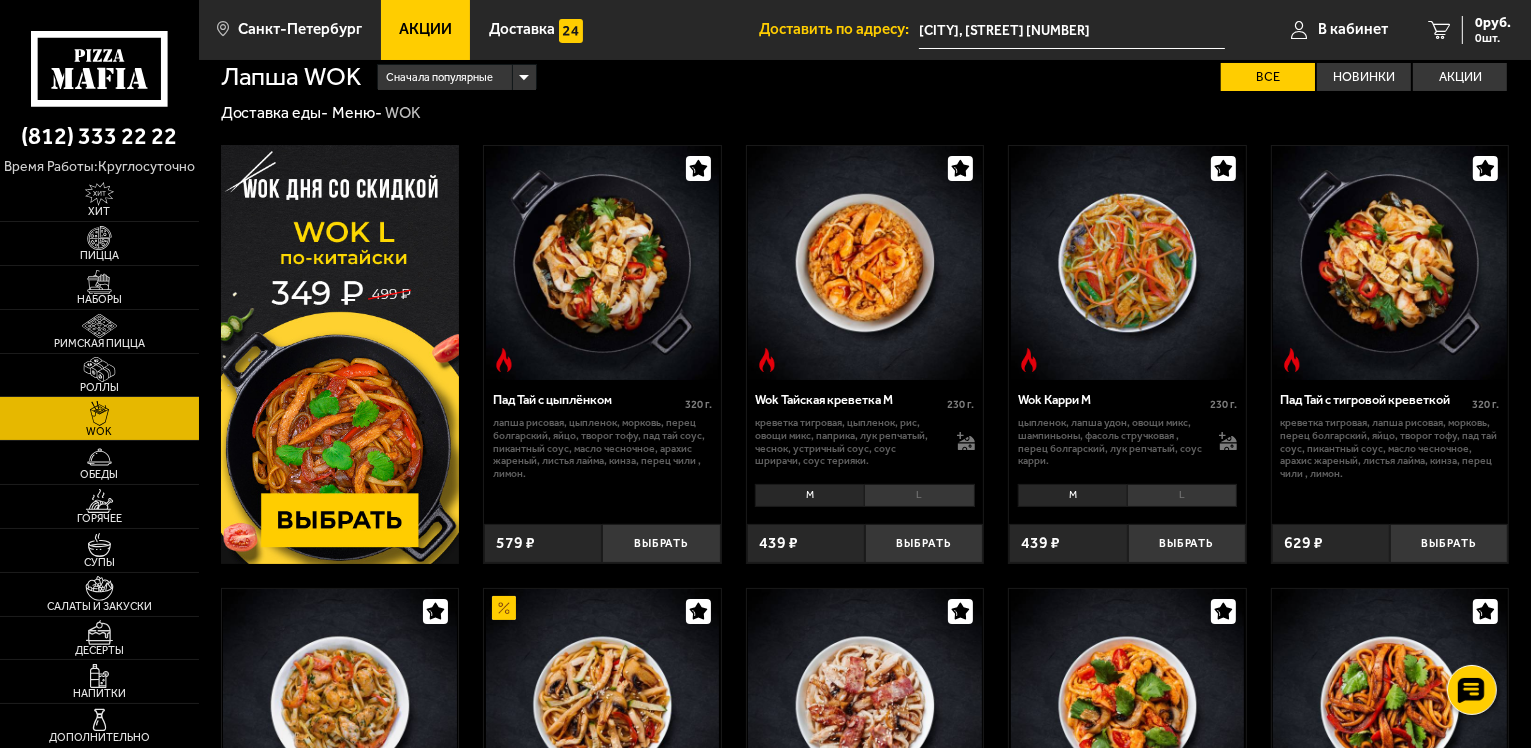 scroll, scrollTop: 0, scrollLeft: 0, axis: both 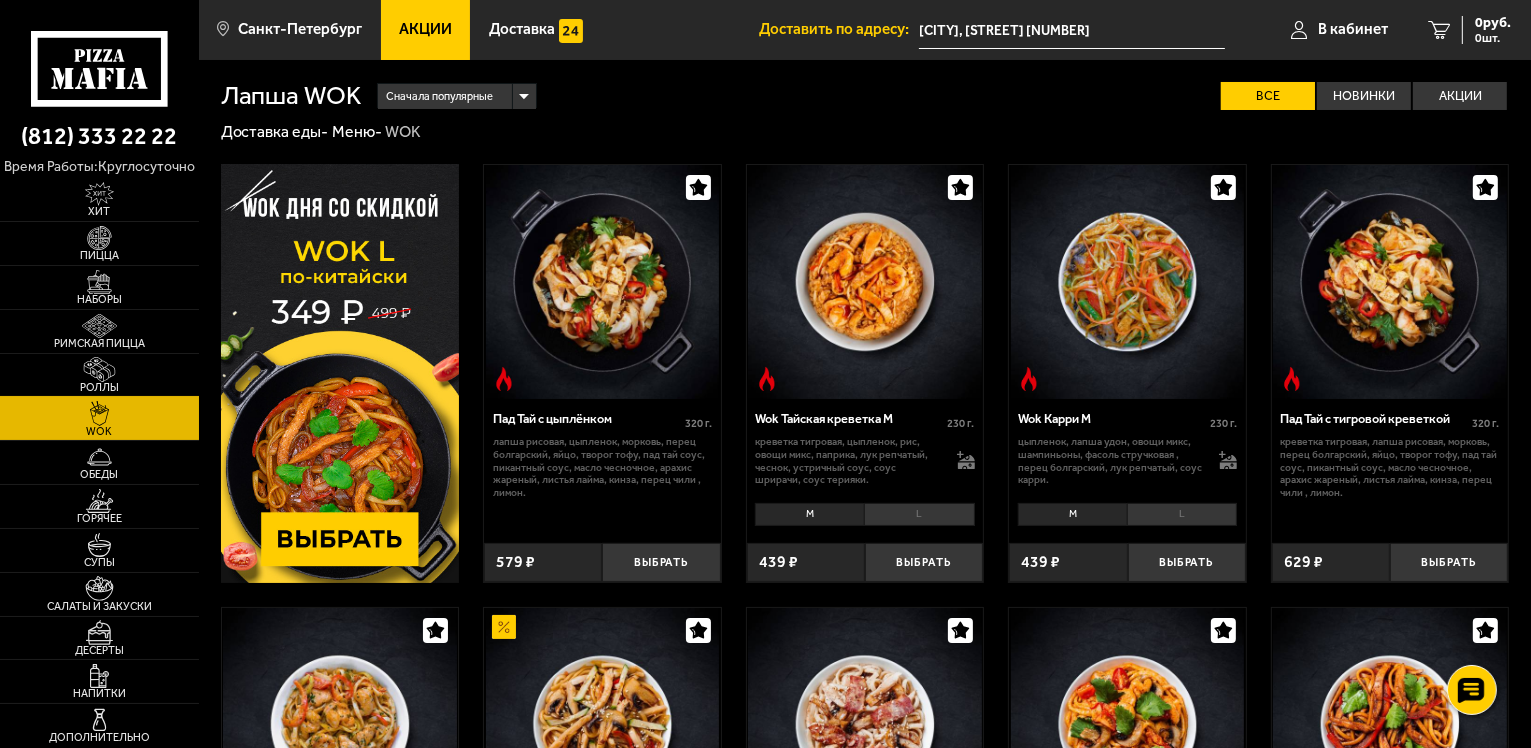 click at bounding box center [99, 369] 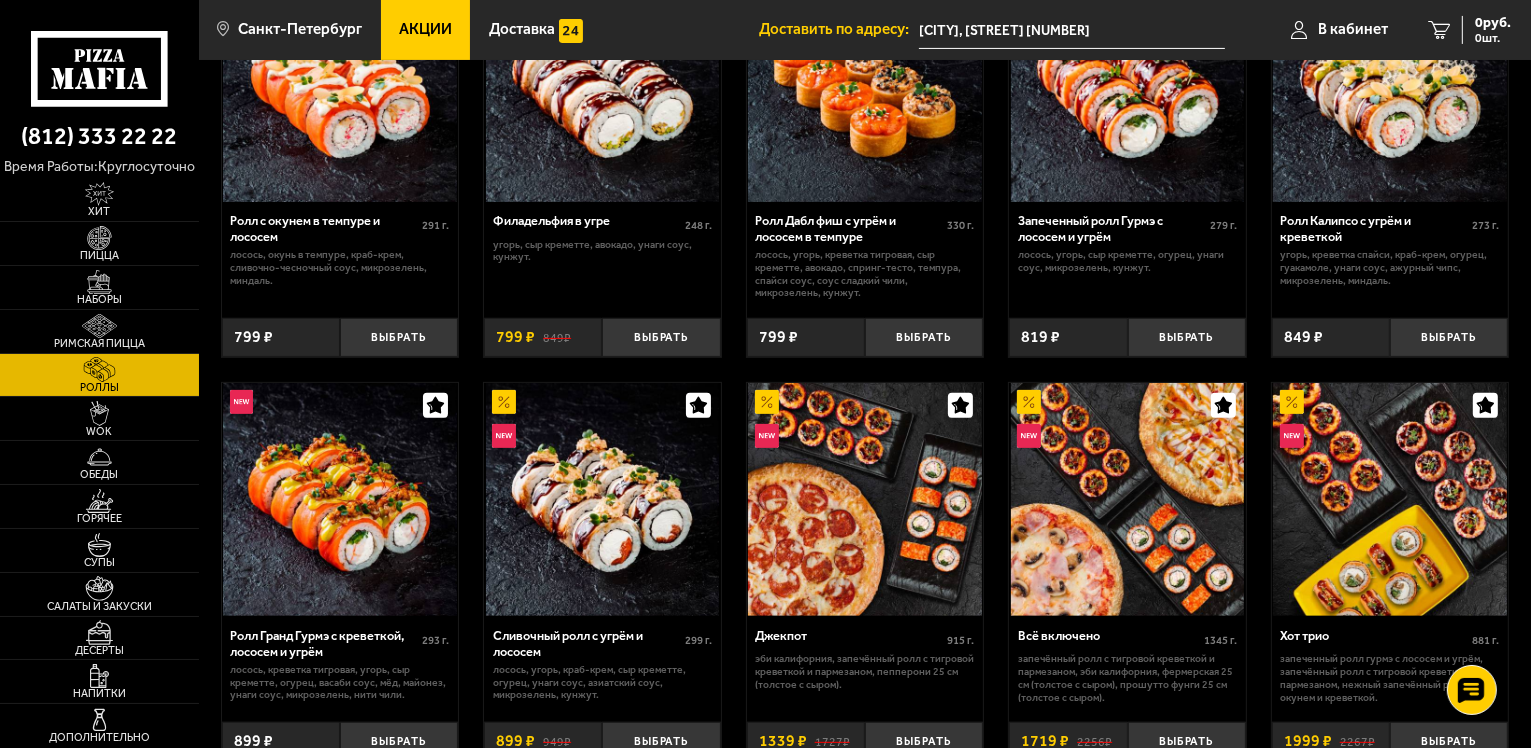 scroll, scrollTop: 600, scrollLeft: 0, axis: vertical 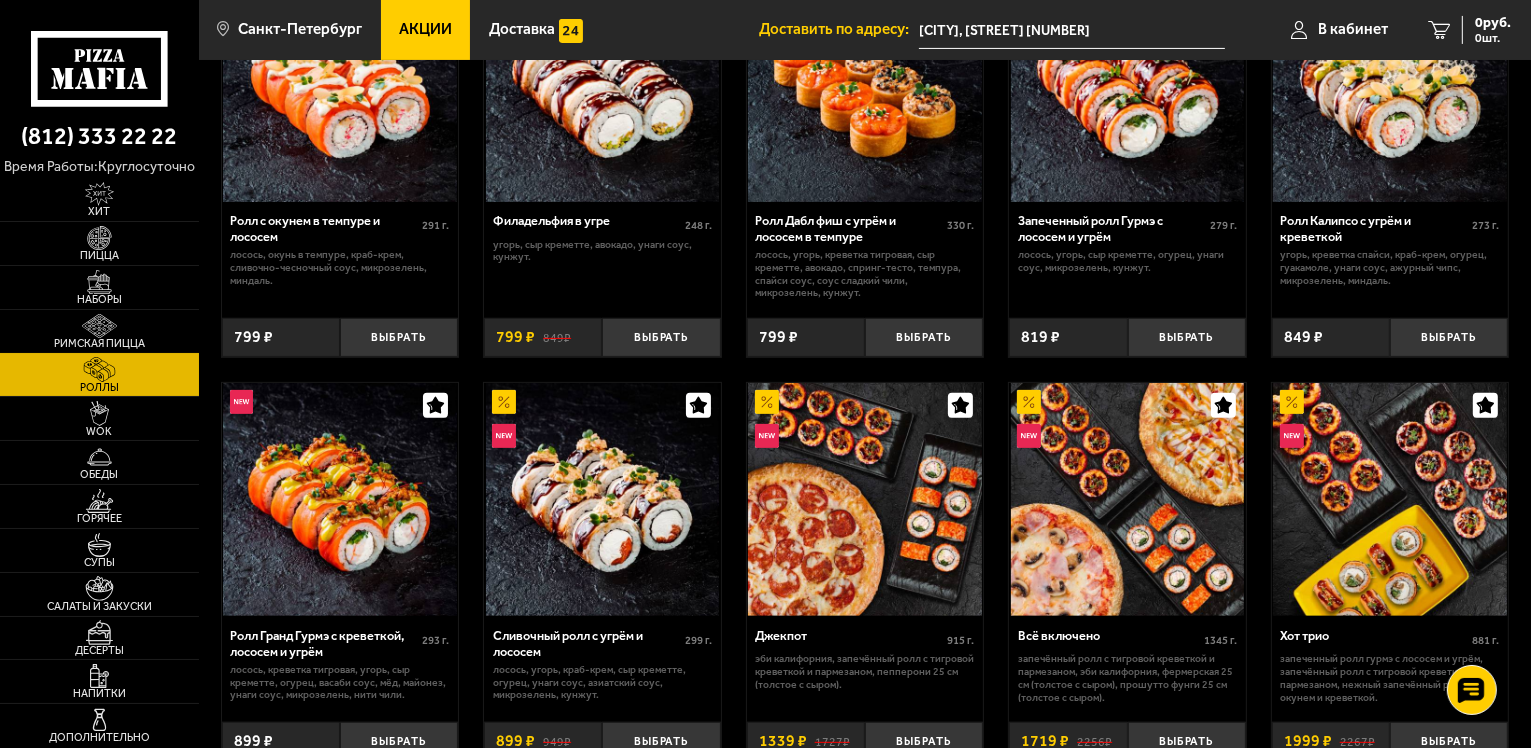 click at bounding box center [99, 326] 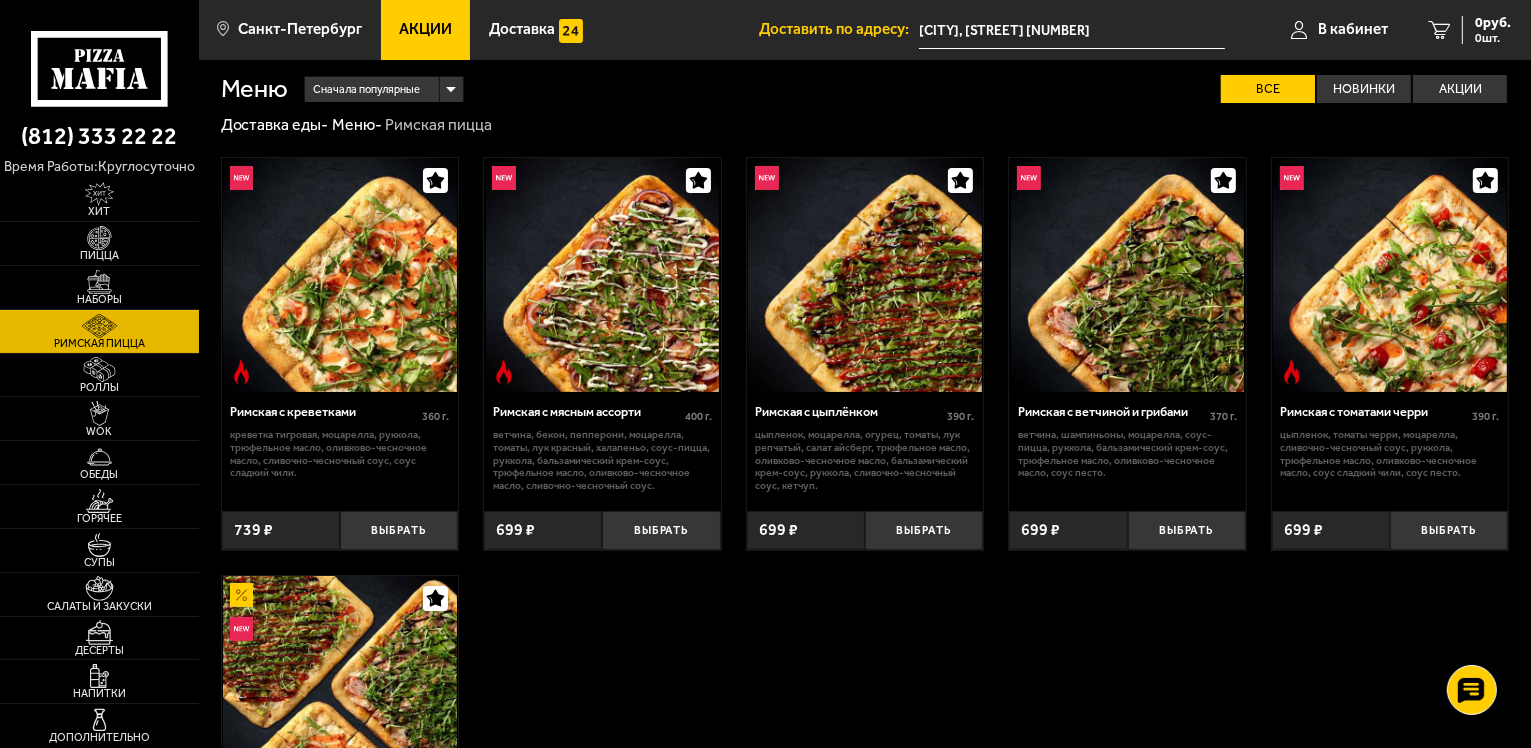 scroll, scrollTop: 0, scrollLeft: 0, axis: both 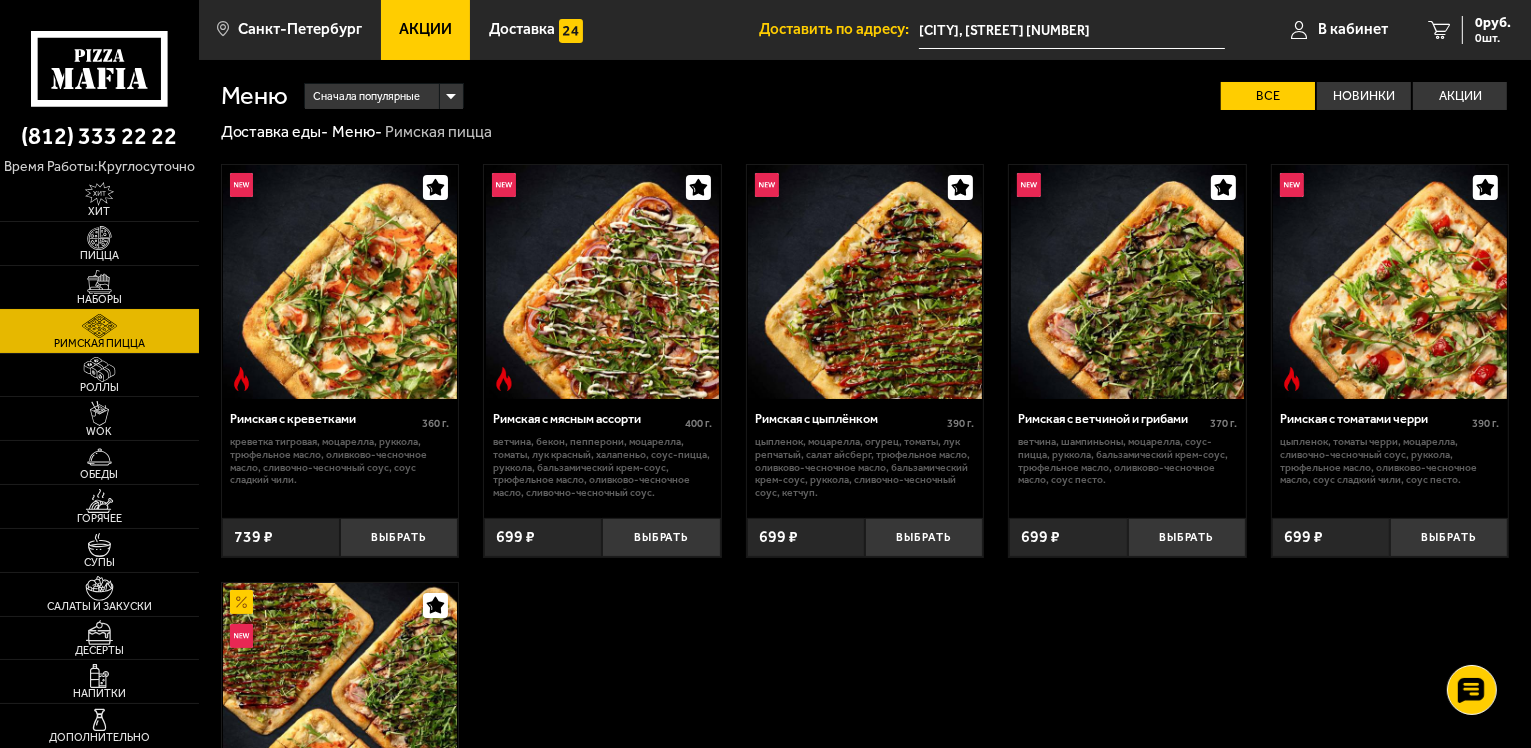 click at bounding box center [99, 282] 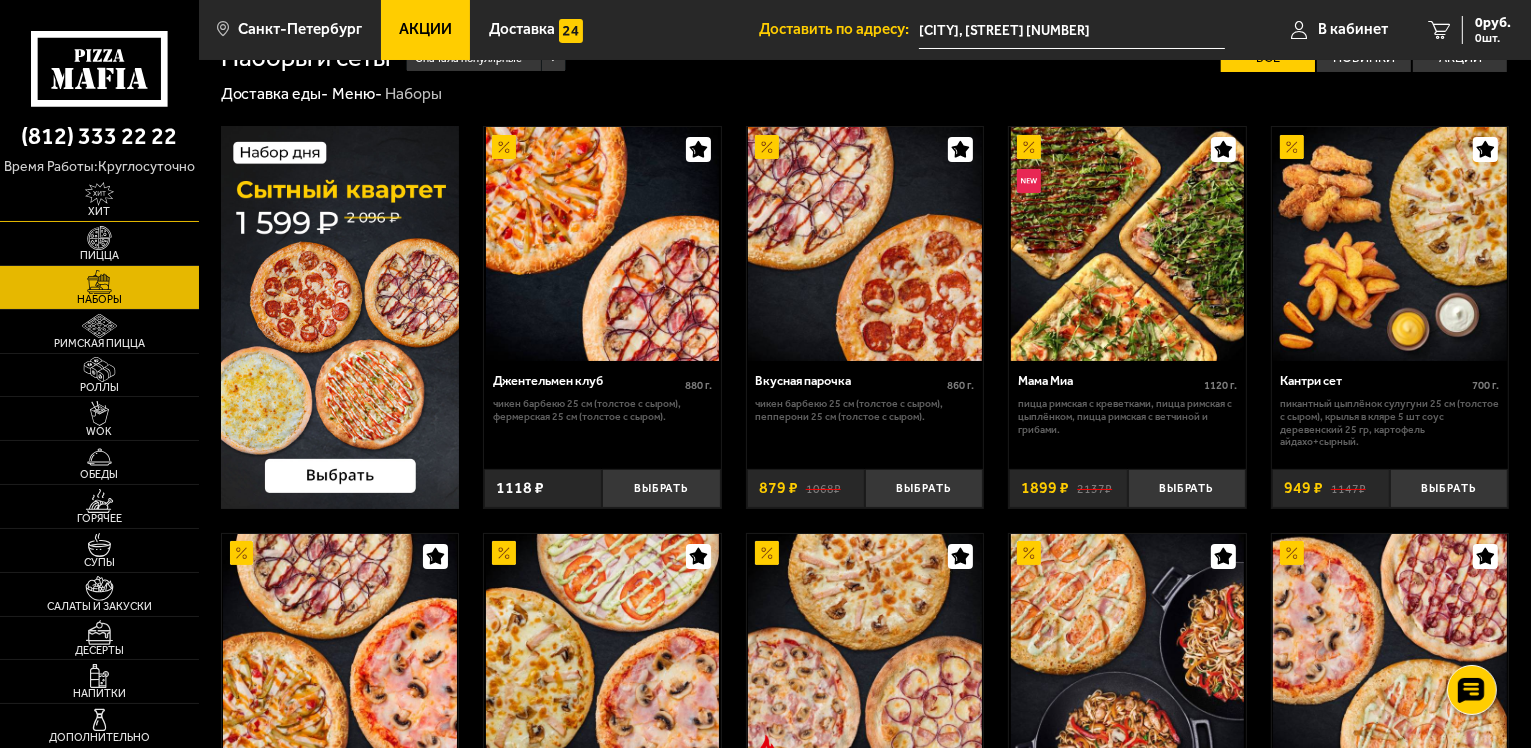 scroll, scrollTop: 0, scrollLeft: 0, axis: both 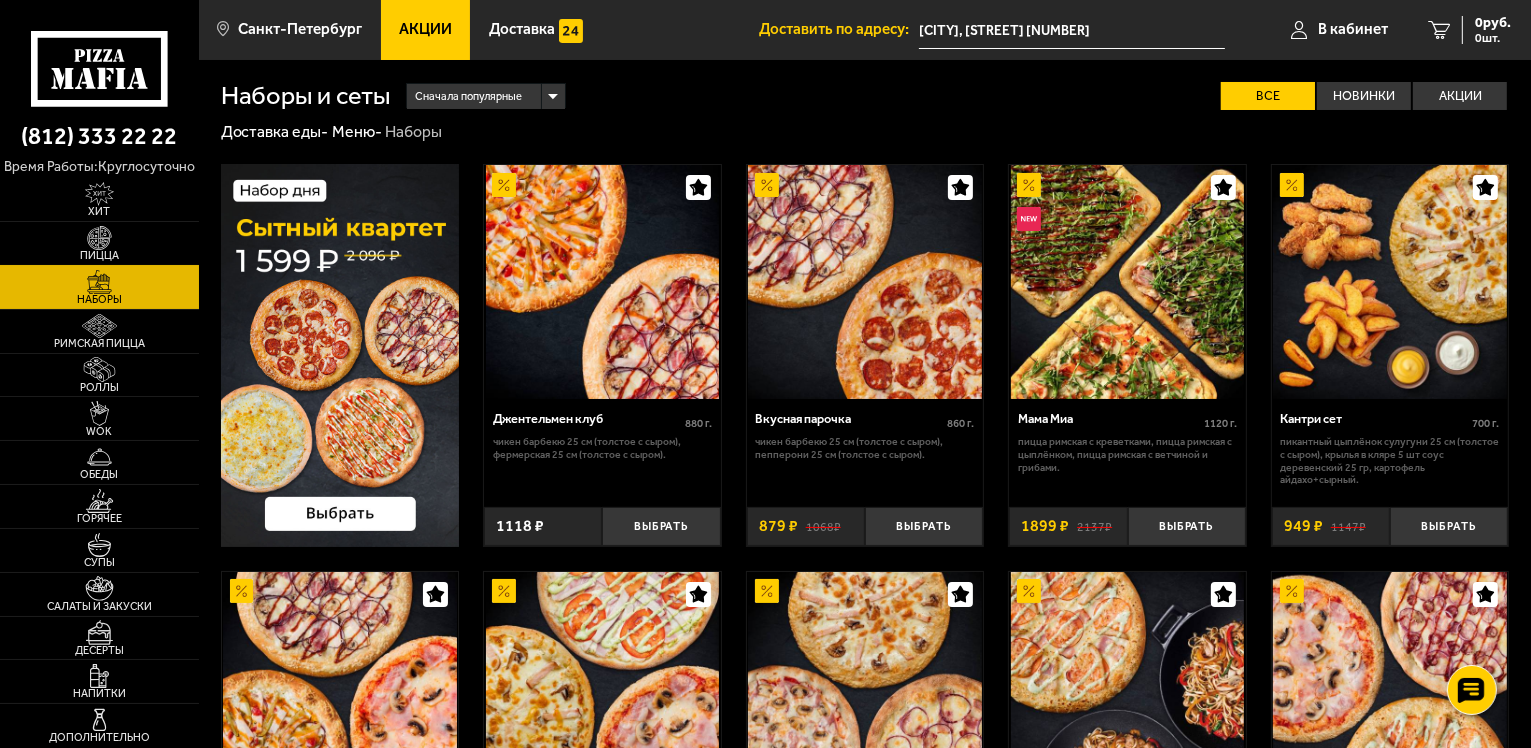 click at bounding box center [99, 238] 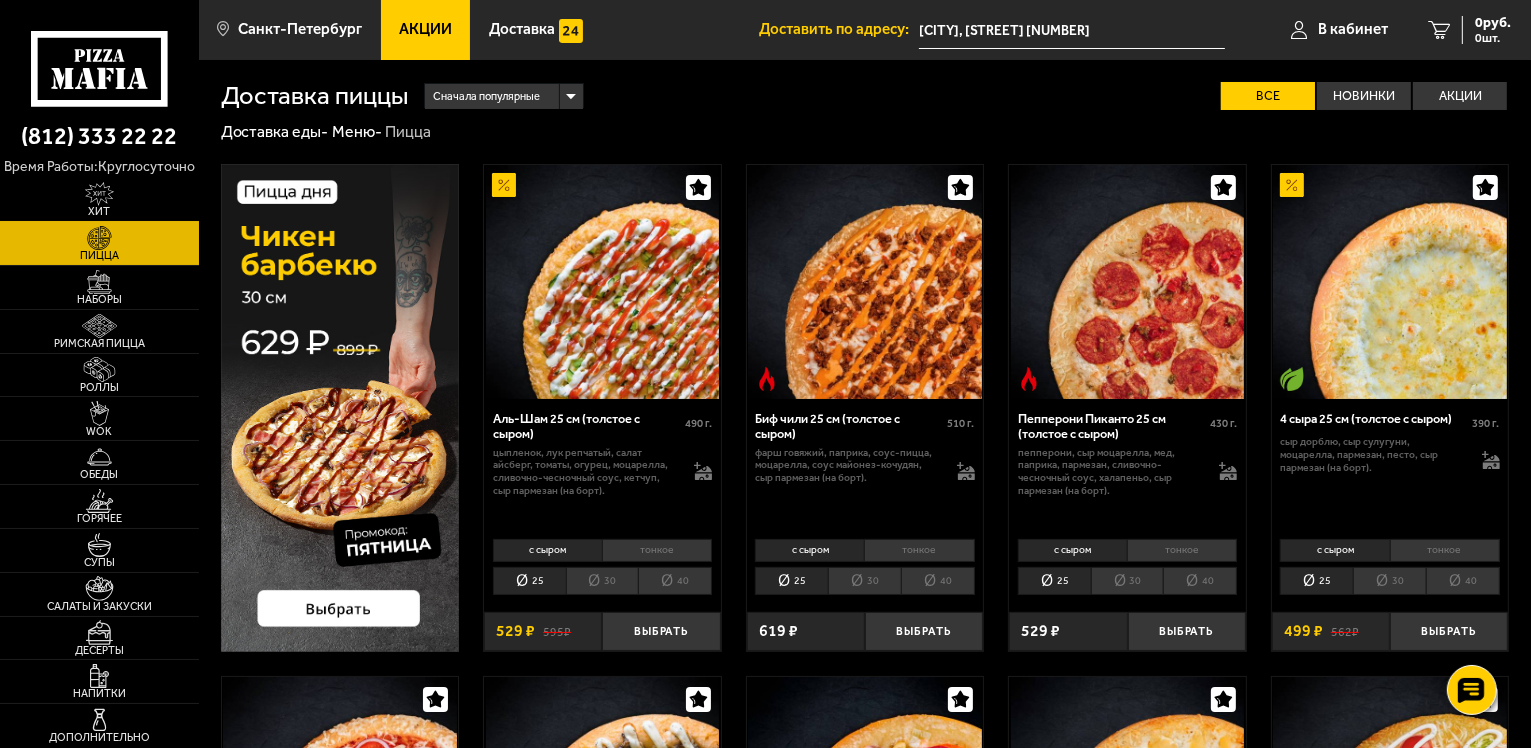 click at bounding box center [99, 194] 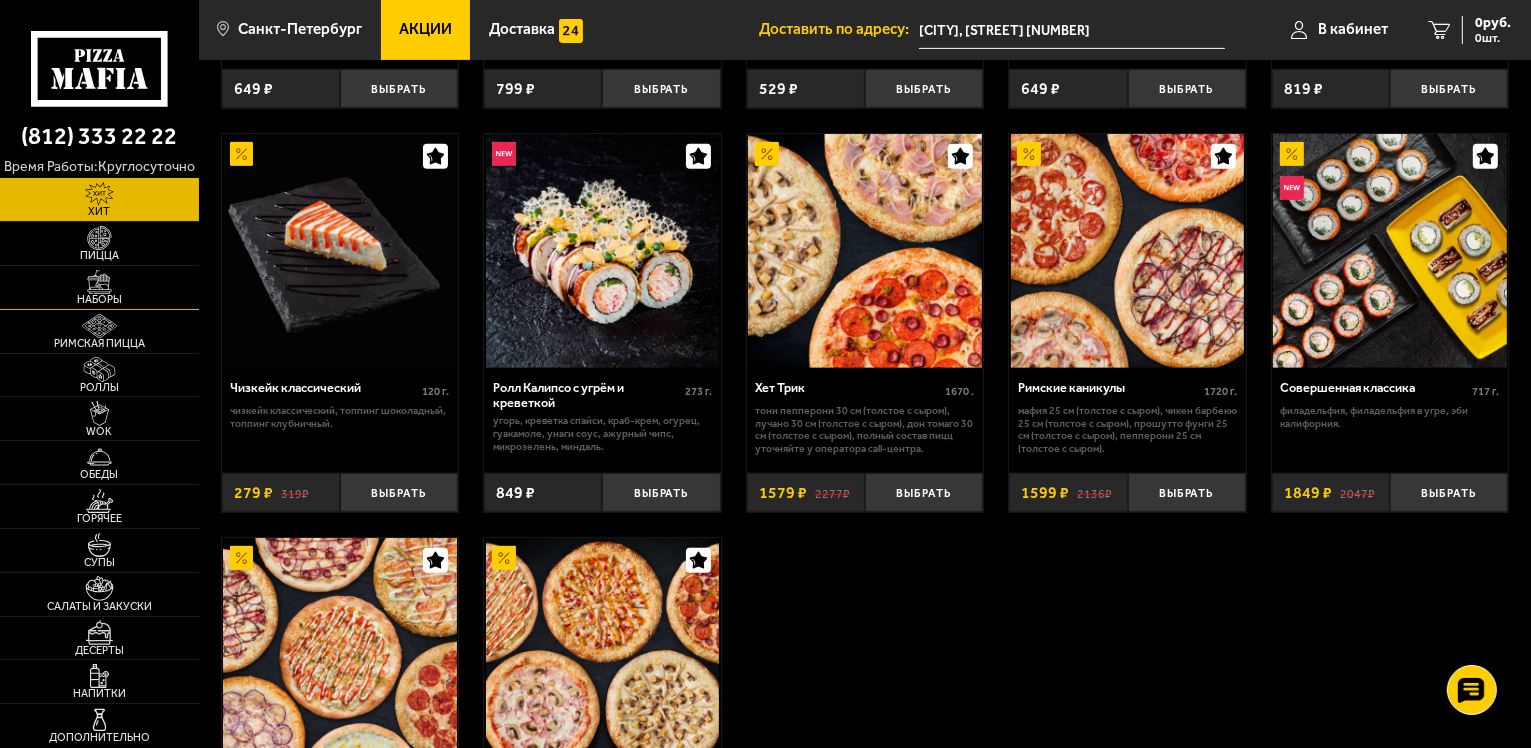 scroll, scrollTop: 900, scrollLeft: 0, axis: vertical 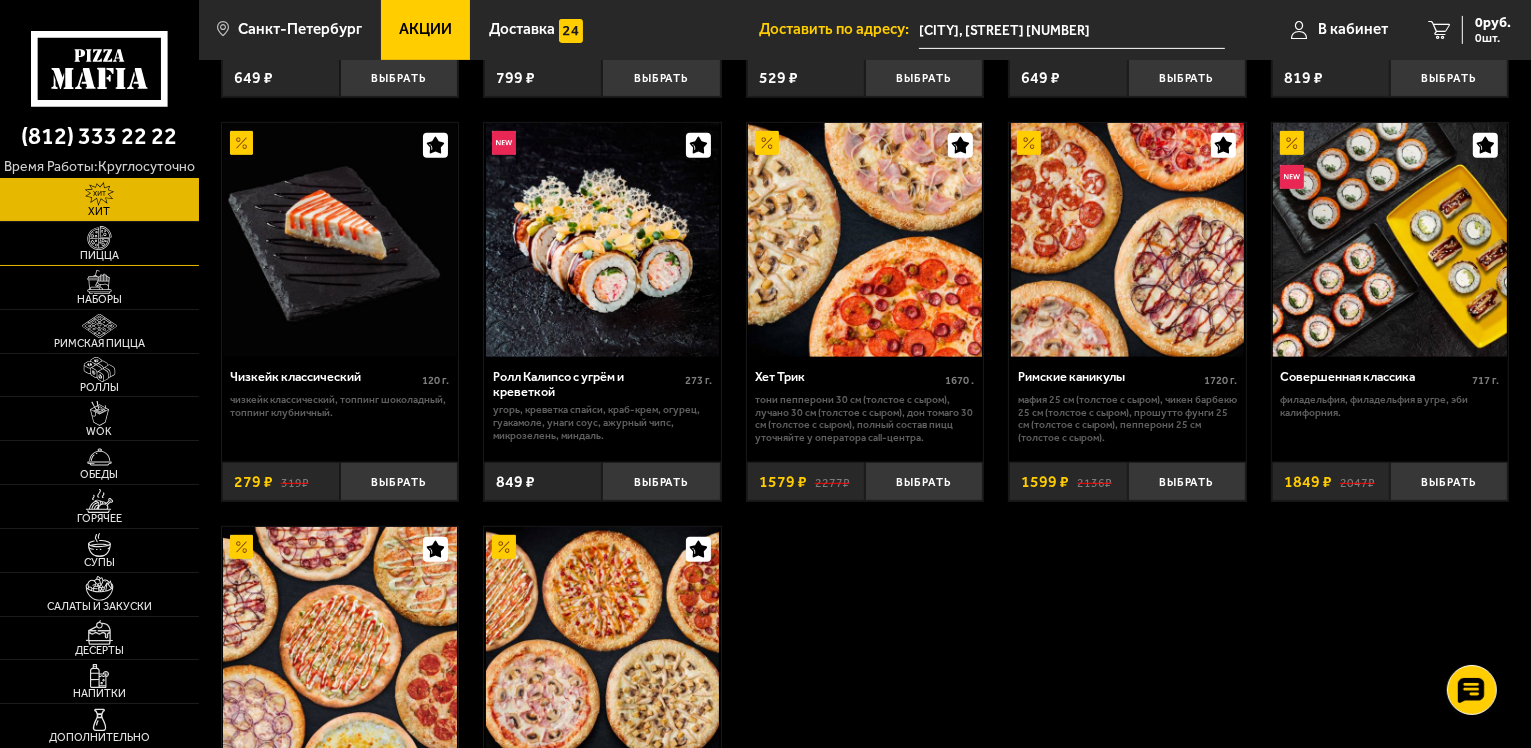 click at bounding box center [99, 238] 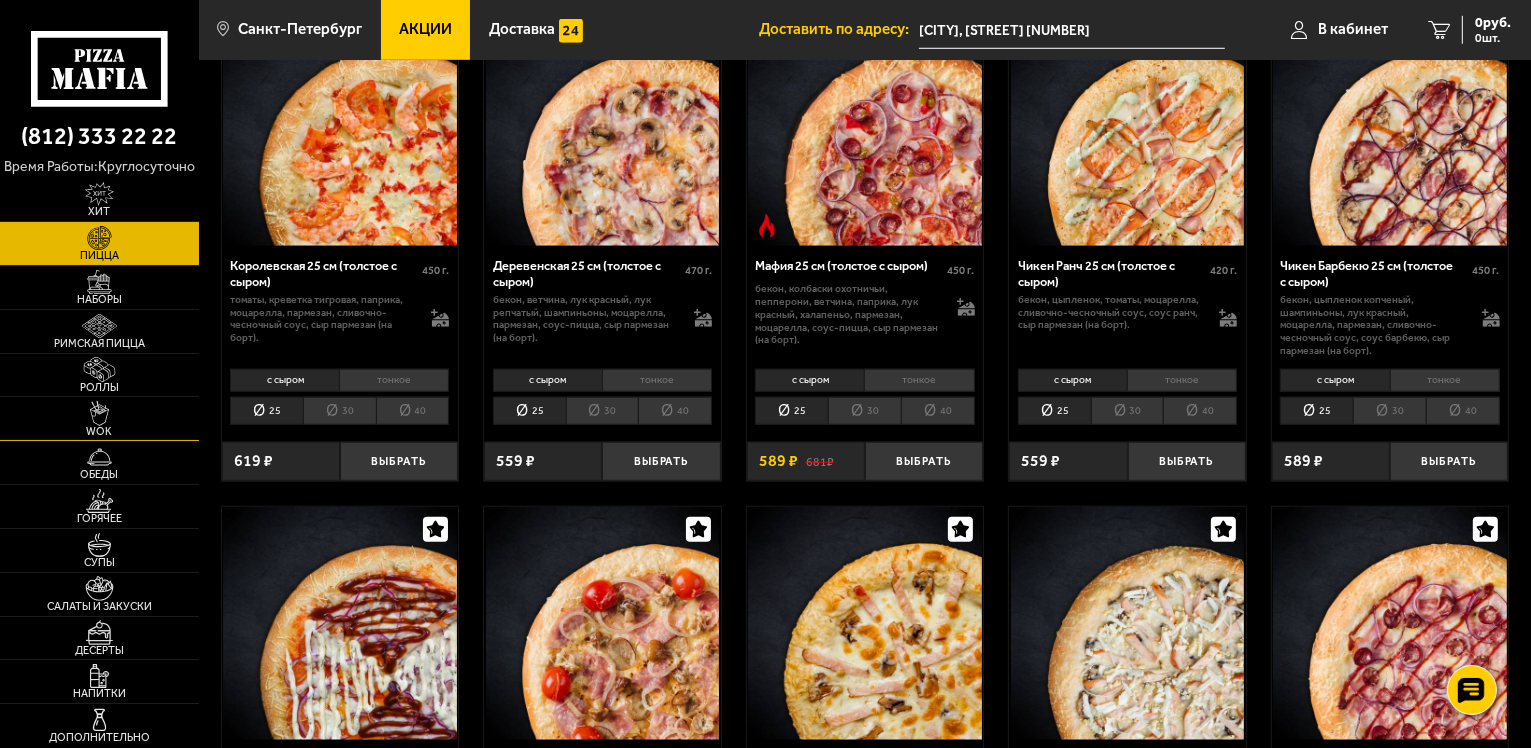 scroll, scrollTop: 1900, scrollLeft: 0, axis: vertical 